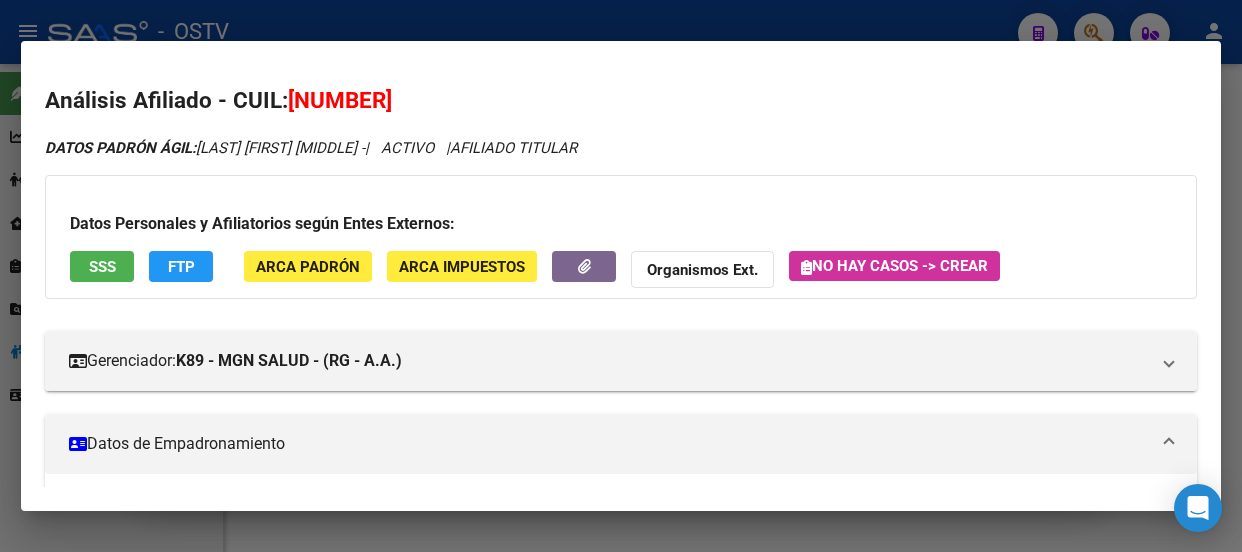 scroll, scrollTop: 0, scrollLeft: 0, axis: both 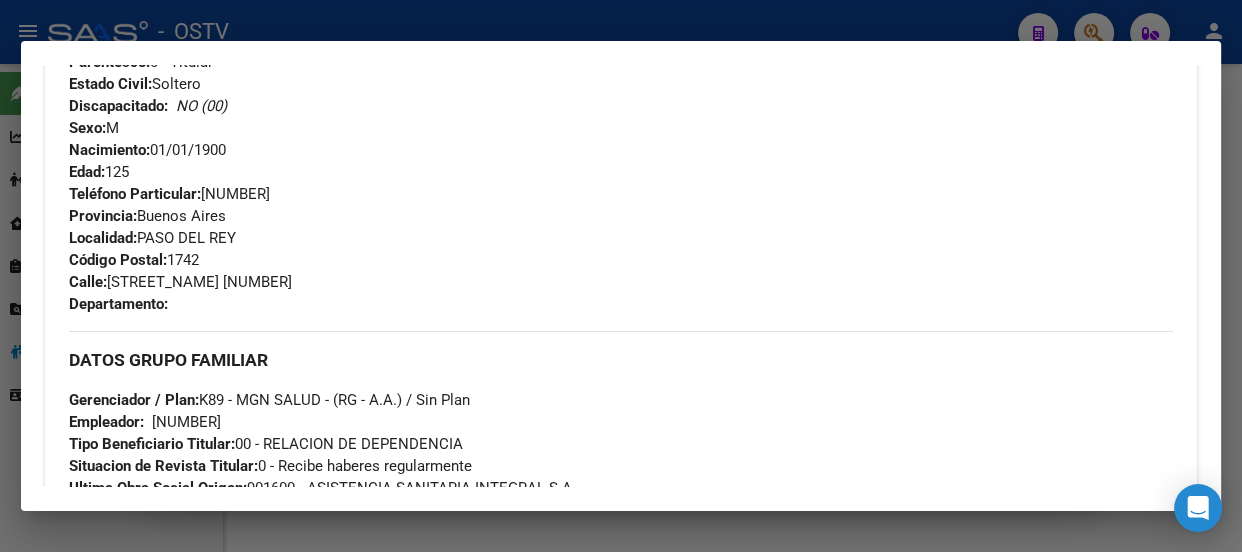 click at bounding box center [621, 276] 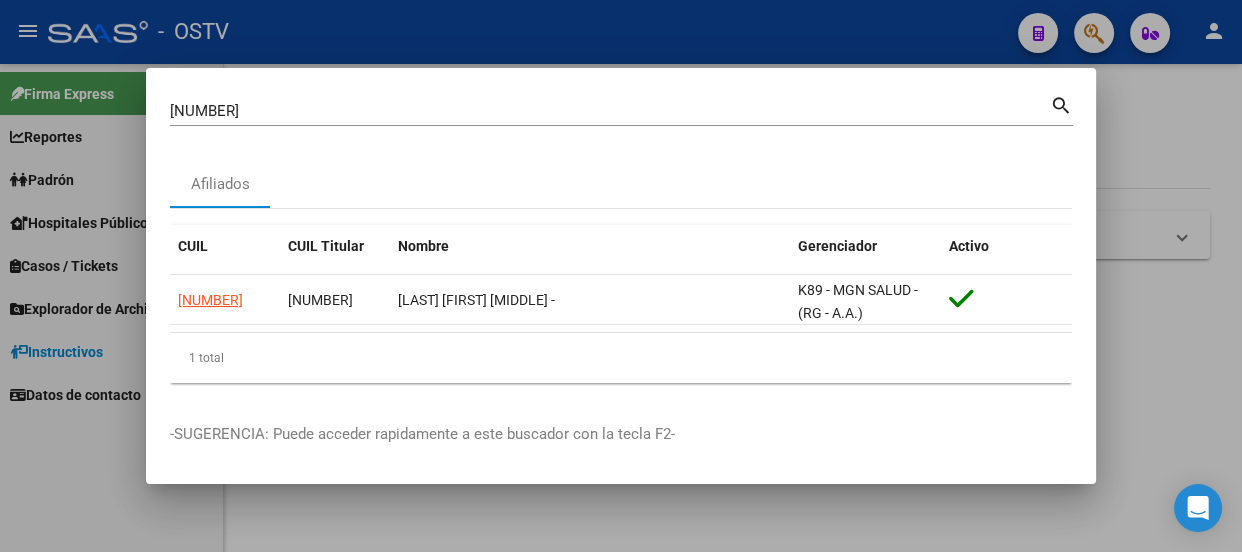 click on "[NUMBER]" at bounding box center (610, 111) 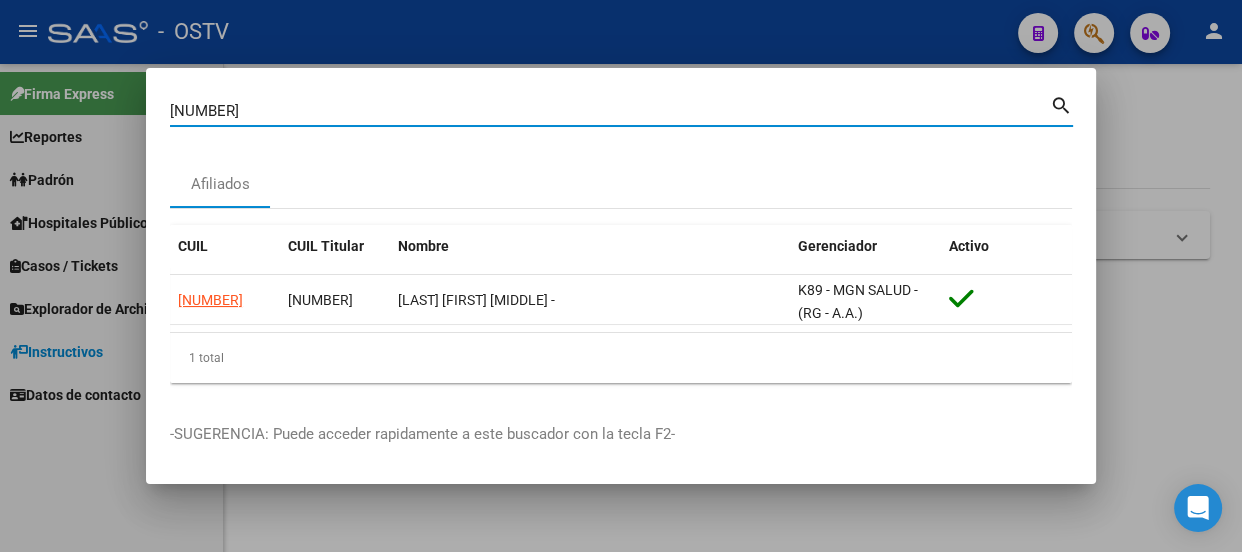 click on "[NUMBER]" at bounding box center (610, 111) 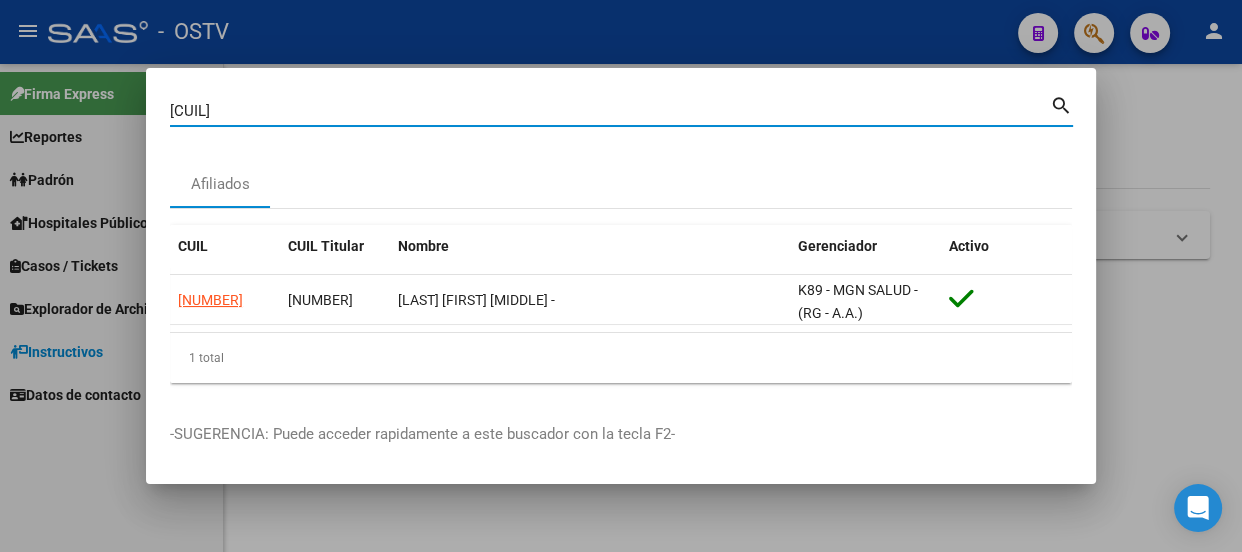 type on "[CUIL]" 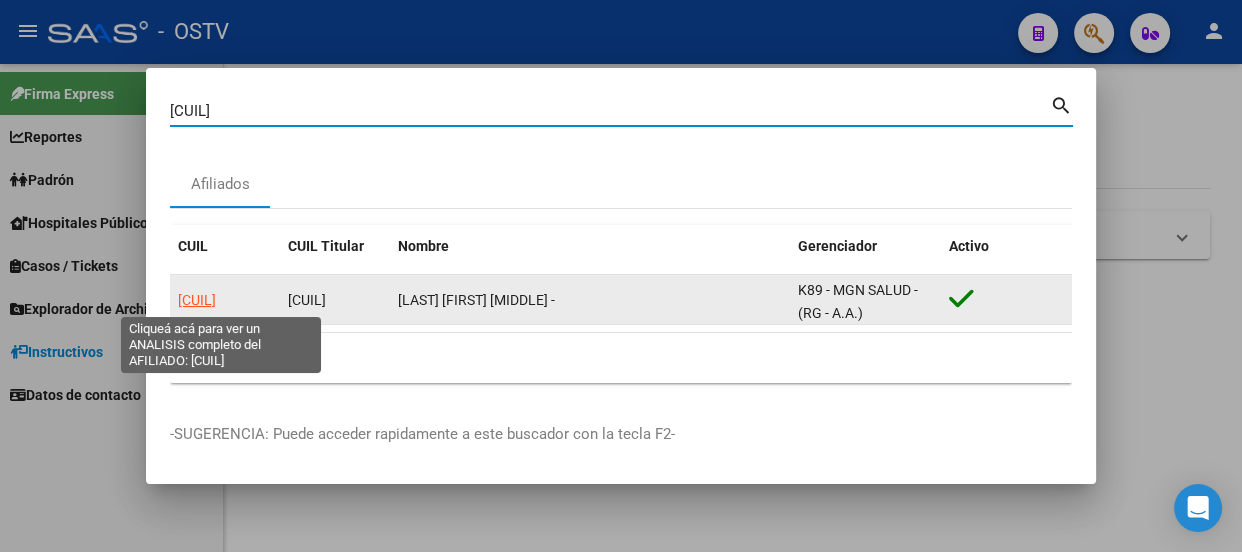 click on "[CUIL]" 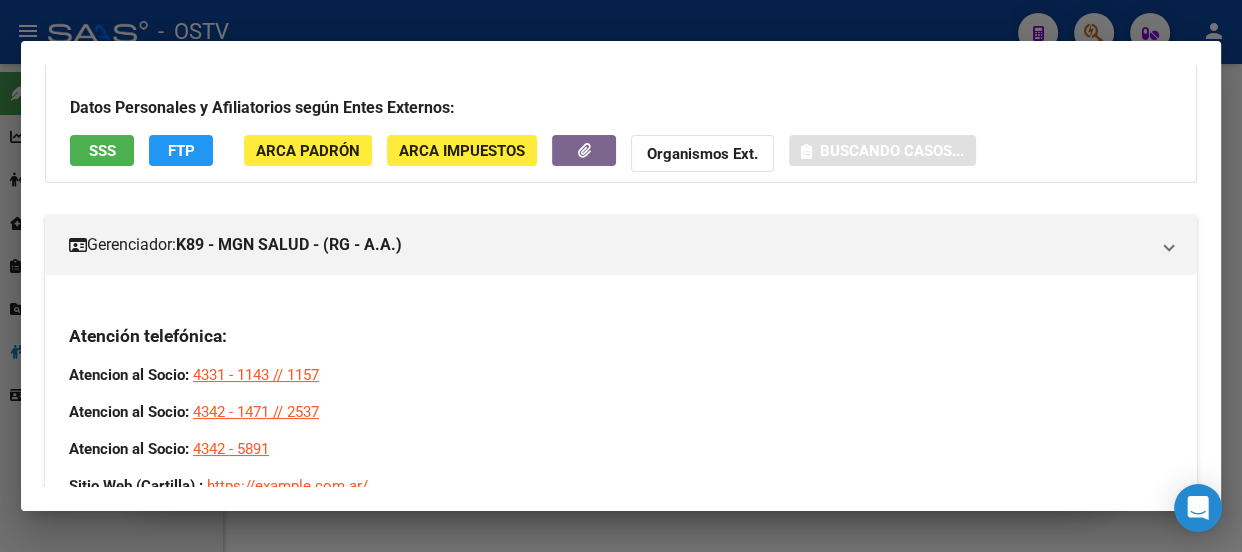scroll, scrollTop: 343, scrollLeft: 0, axis: vertical 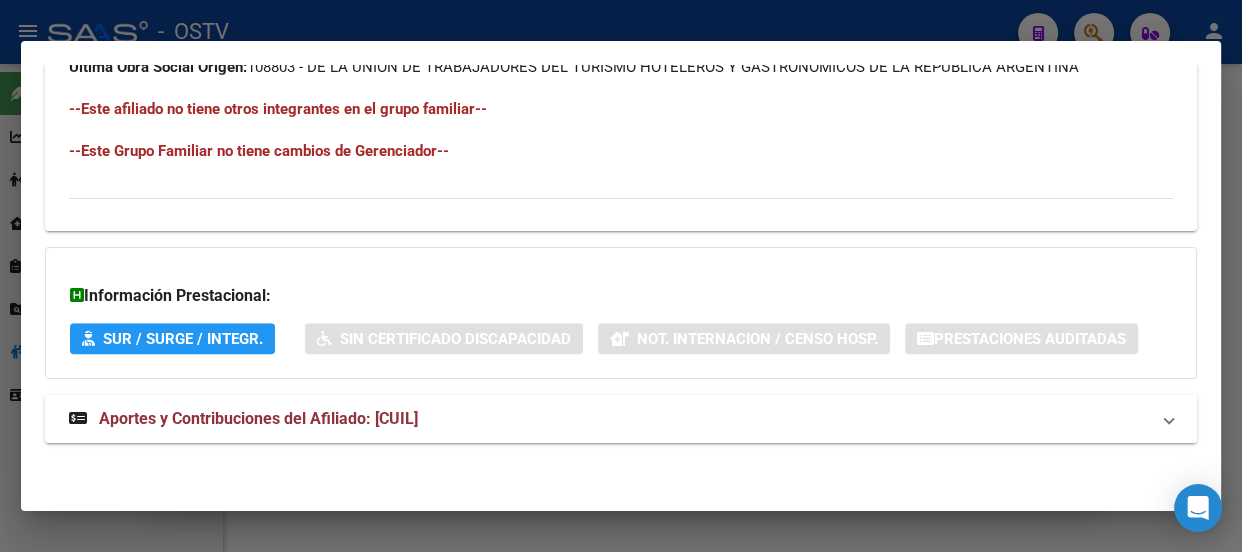 click on "Aportes y Contribuciones del Afiliado: [CUIL]" at bounding box center (609, 419) 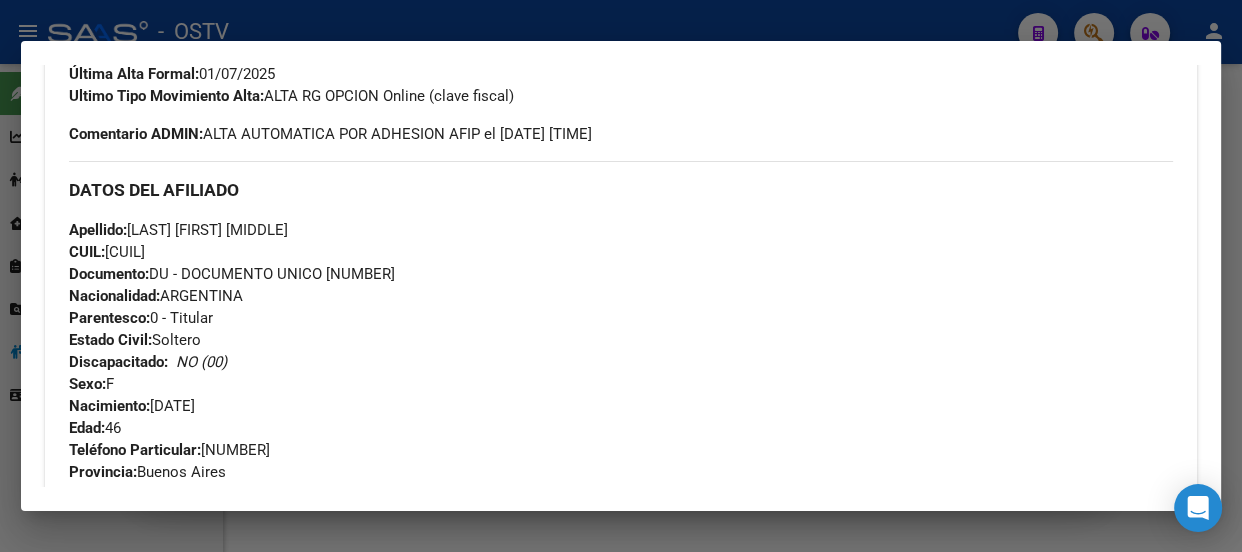 scroll, scrollTop: 606, scrollLeft: 0, axis: vertical 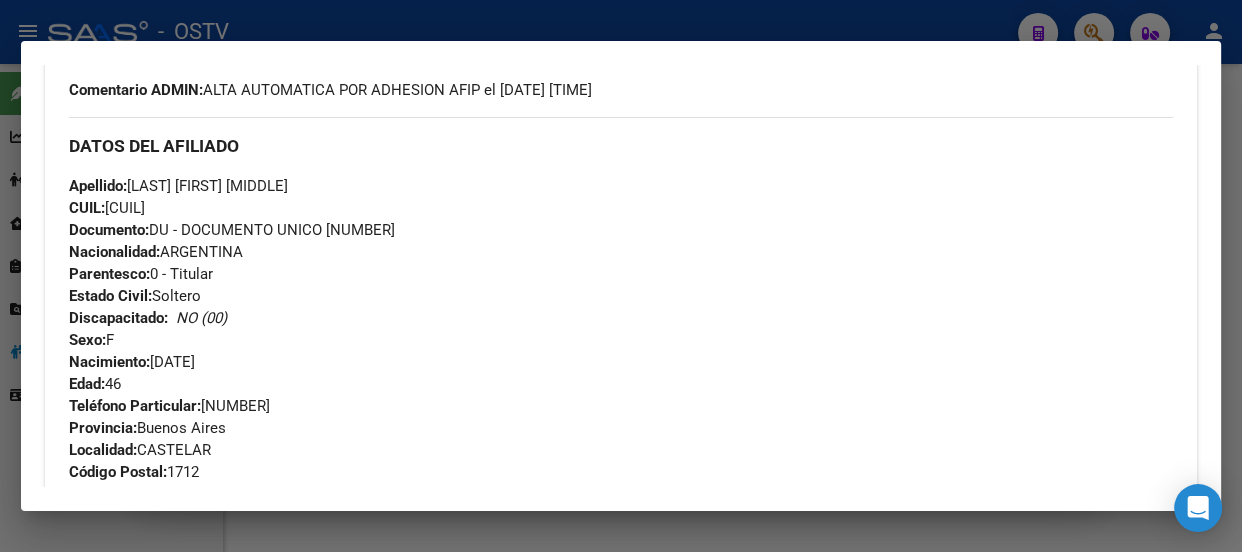 click on "Documento:  DU - DOCUMENTO UNICO [NUMBER]" at bounding box center [232, 230] 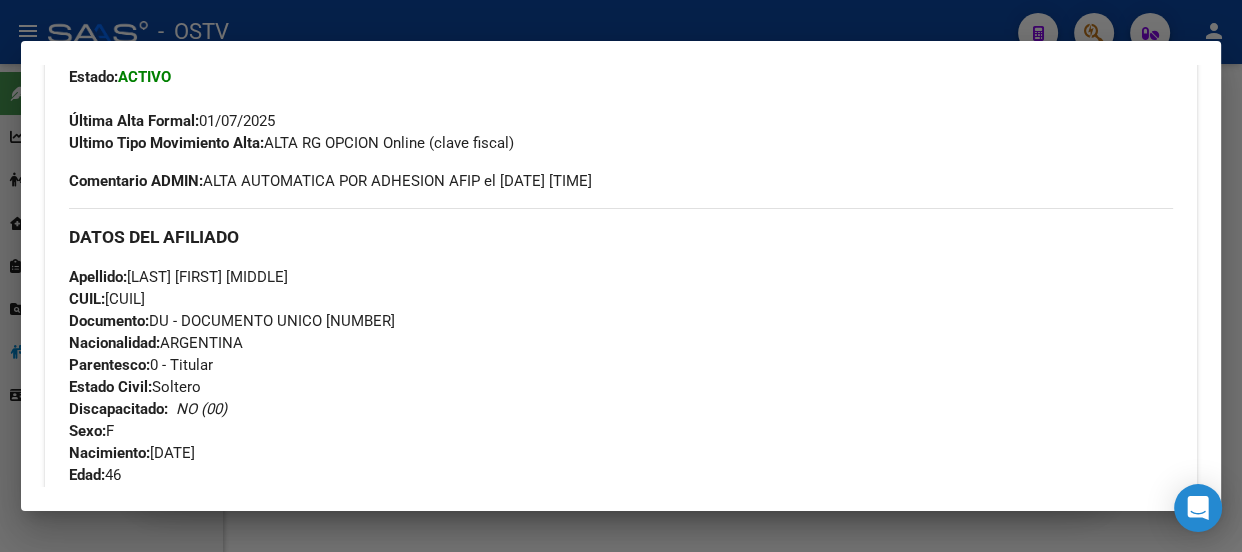click on "Análisis Afiliado - CUIL: [CUIL] DATOS PADRÓN ÁGIL: [LAST] [FIRST] [MIDDLE] -   |   ACTIVO   |     AFILIADO TITULAR  Datos Personales y Afiliatorios según Entes Externos: SSS FTP ARCA Padrón ARCA Impuestos Organismos Ext.   No hay casos -> Crear
Gerenciador:      K89 - MGN SALUD - (RG - A.A.) Atención telefónica:  Atencion al Socio:   [PHONE] // [PHONE]  Atencion al Socio:    [PHONE] // [PHONE] Atencion al Socio:    [PHONE] Sitio Web (Cartilla) :   https://example.com.ar/ Sitio Web (Cartilla) :   https://example.com.ar/ Atención emergencias: Emergencias:   [PHONE] Otros Datos Útiles: Cartilla:  LINK    Datos de Empadronamiento  Enviar Credencial Digital remove_red_eye Movimientos    Sin Certificado Discapacidad Crear Familiar ABM Rápido ABM Etiquetas: Estado: ACTIVO Última Alta Formal:  [DATE] Ultimo Tipo Movimiento Alta:  ALTA RG OPCION Online (clave fiscal) Comentario ADMIN:  ALTA AUTOMATICA POR ADHESION AFIP el [DATE] [TIME] DATOS DEL AFILIADO" at bounding box center [621, 275] 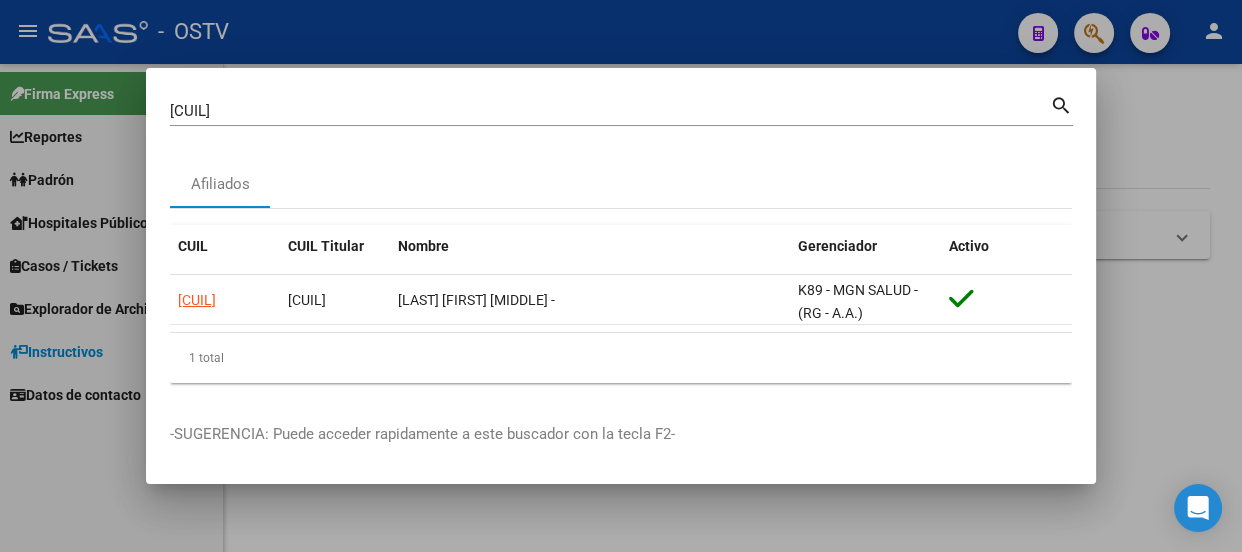 click on "[CUIL]" at bounding box center (610, 111) 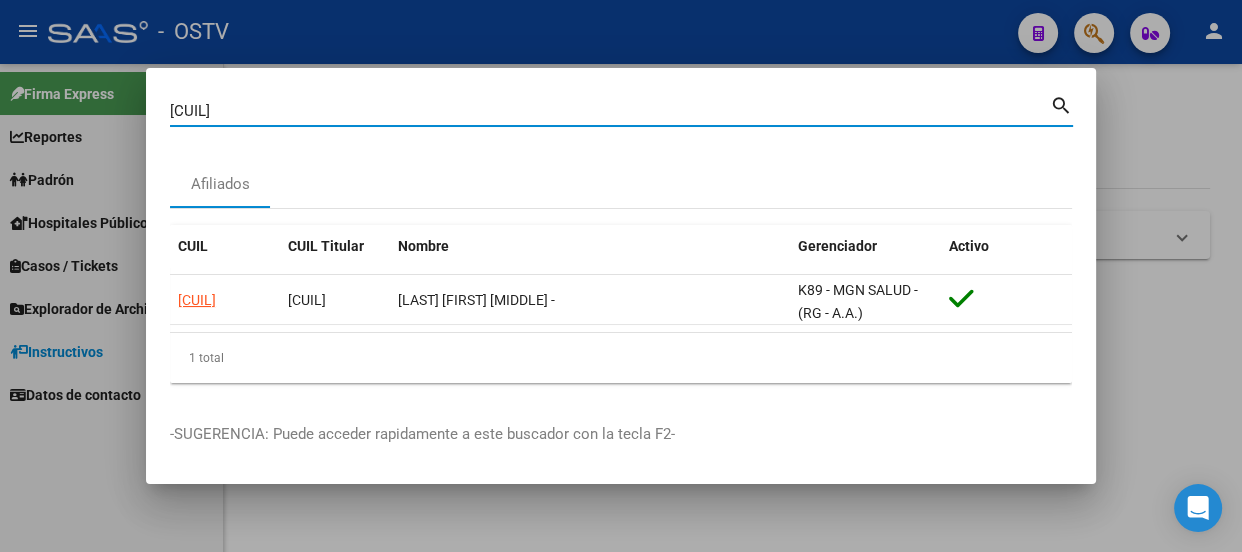 click on "[CUIL]" at bounding box center (610, 111) 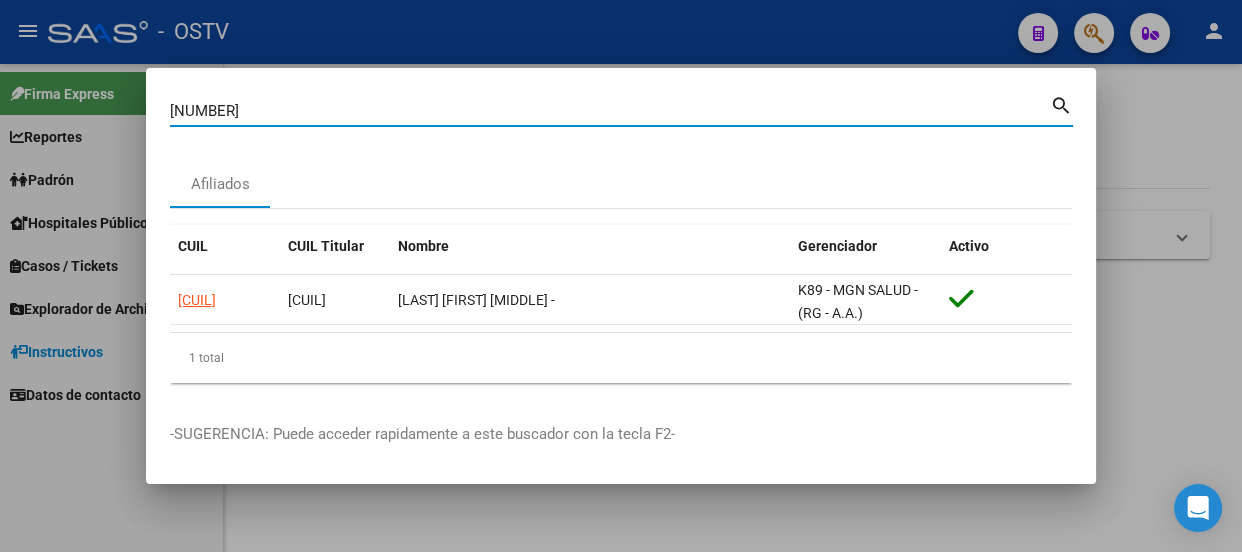type on "[NUMBER]" 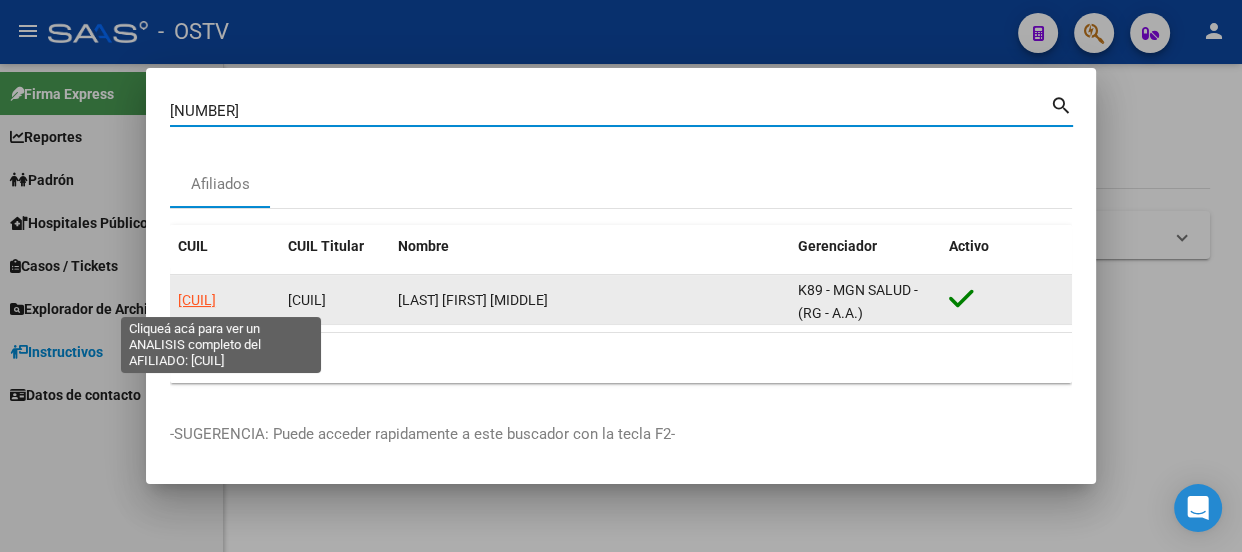 click on "[CUIL]" 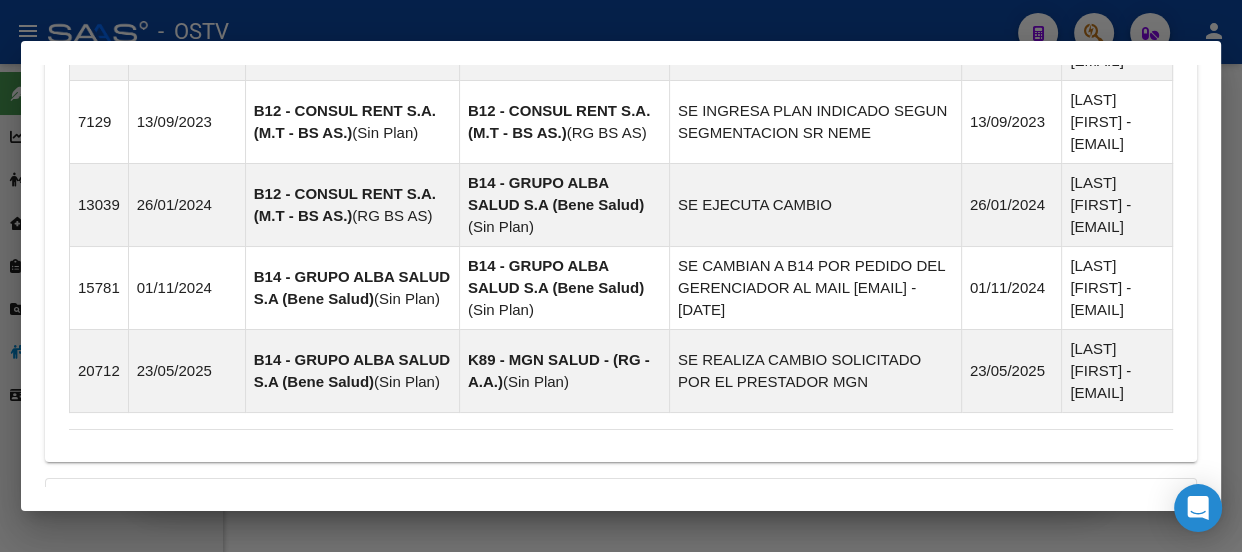 scroll, scrollTop: 1807, scrollLeft: 0, axis: vertical 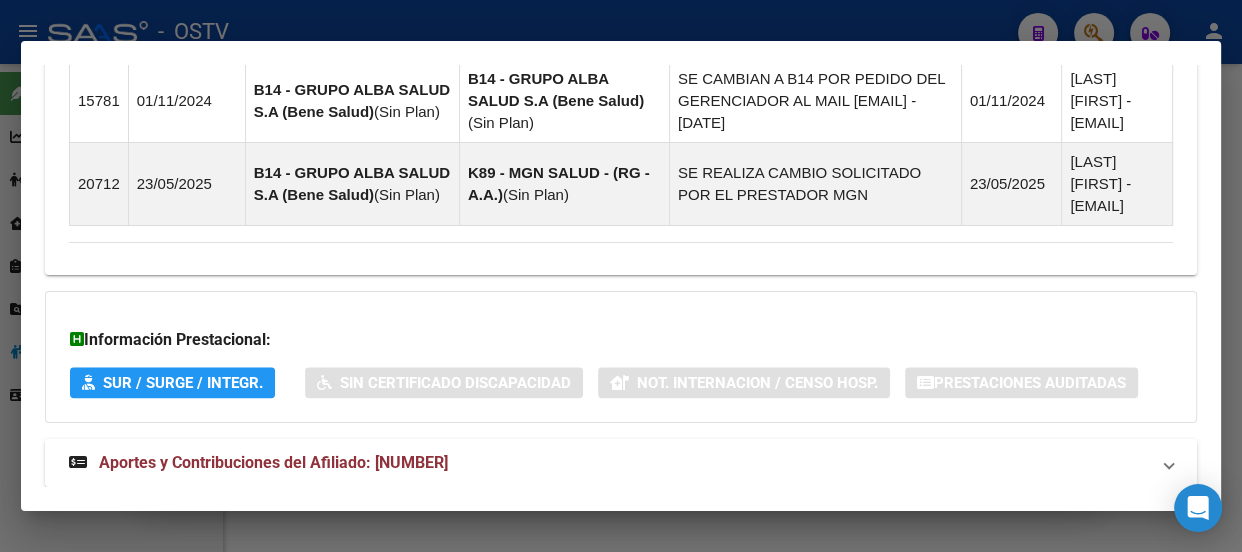 click on "Aportes y Contribuciones del Afiliado: [NUMBER]" at bounding box center (621, 463) 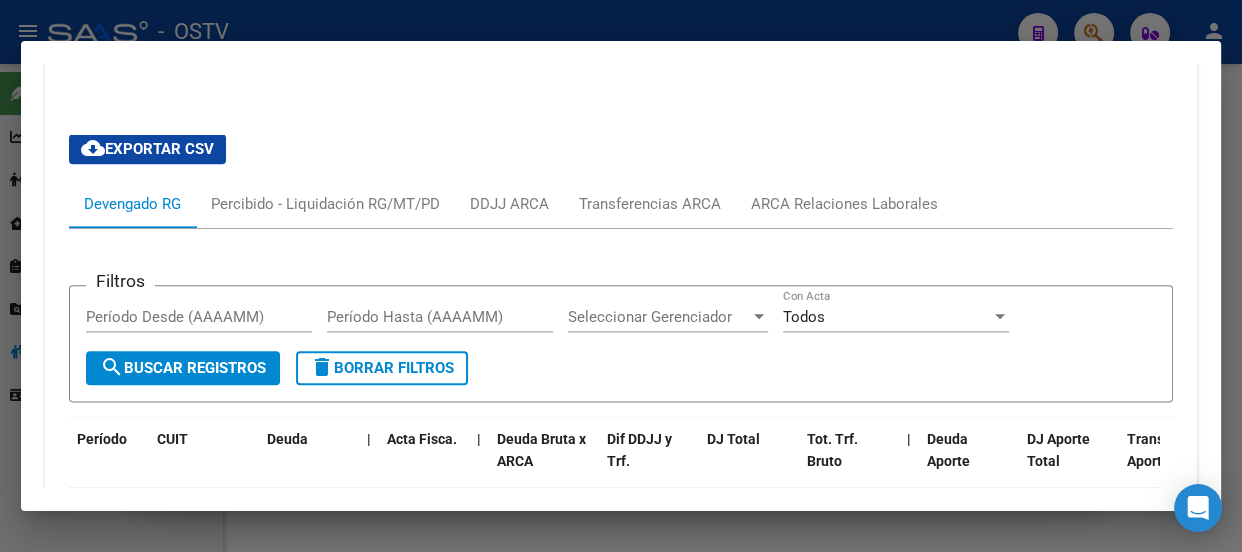 scroll, scrollTop: 2197, scrollLeft: 0, axis: vertical 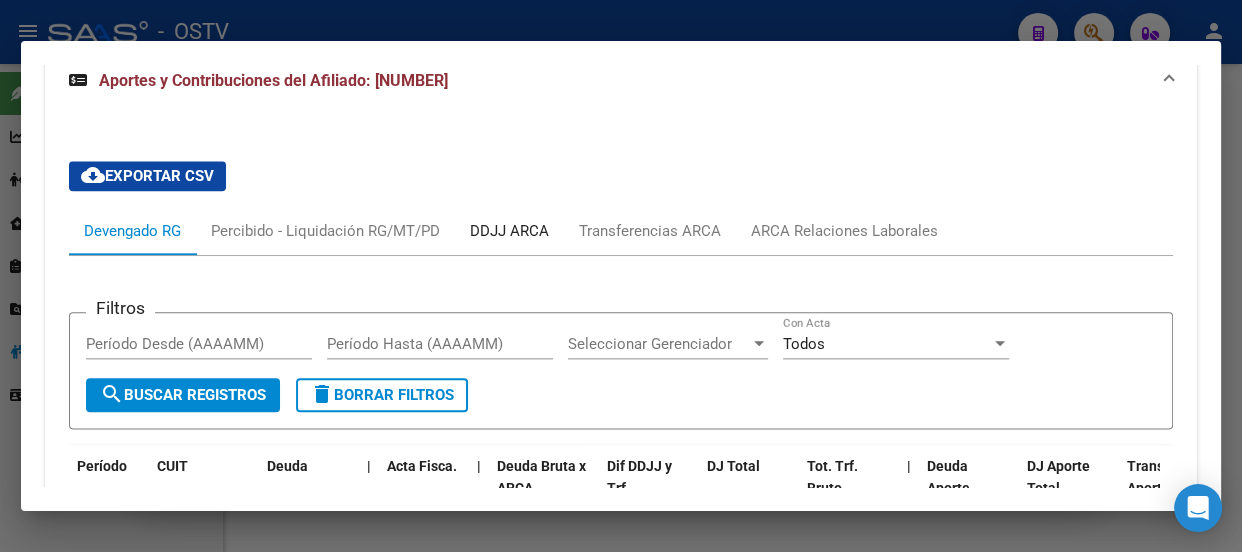 click on "DDJJ ARCA" at bounding box center [509, 231] 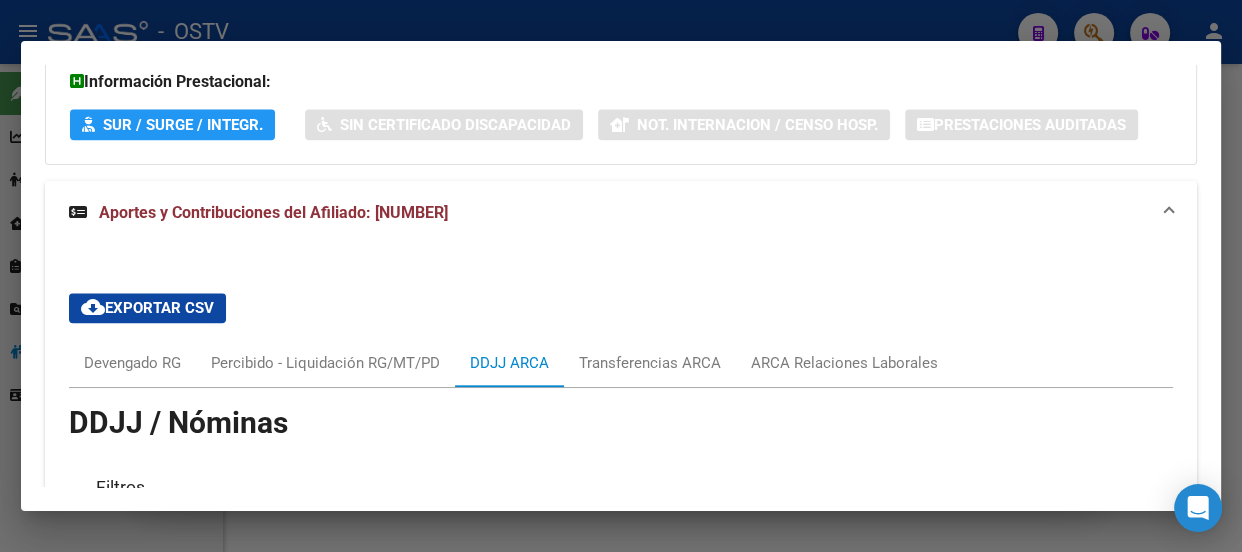 scroll, scrollTop: 2005, scrollLeft: 0, axis: vertical 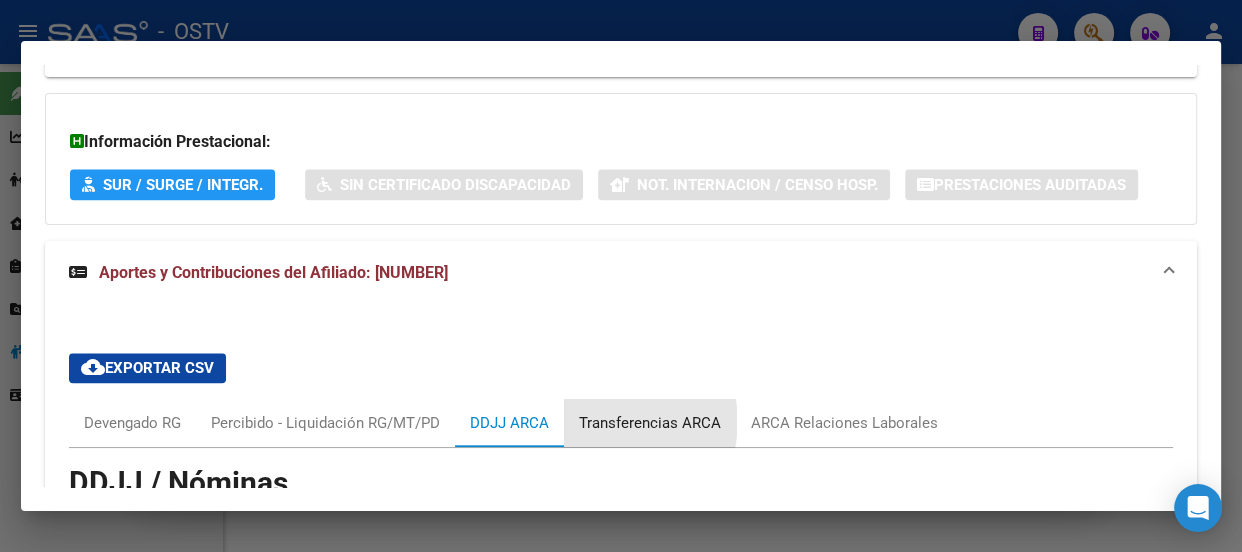 click on "Transferencias ARCA" at bounding box center [650, 423] 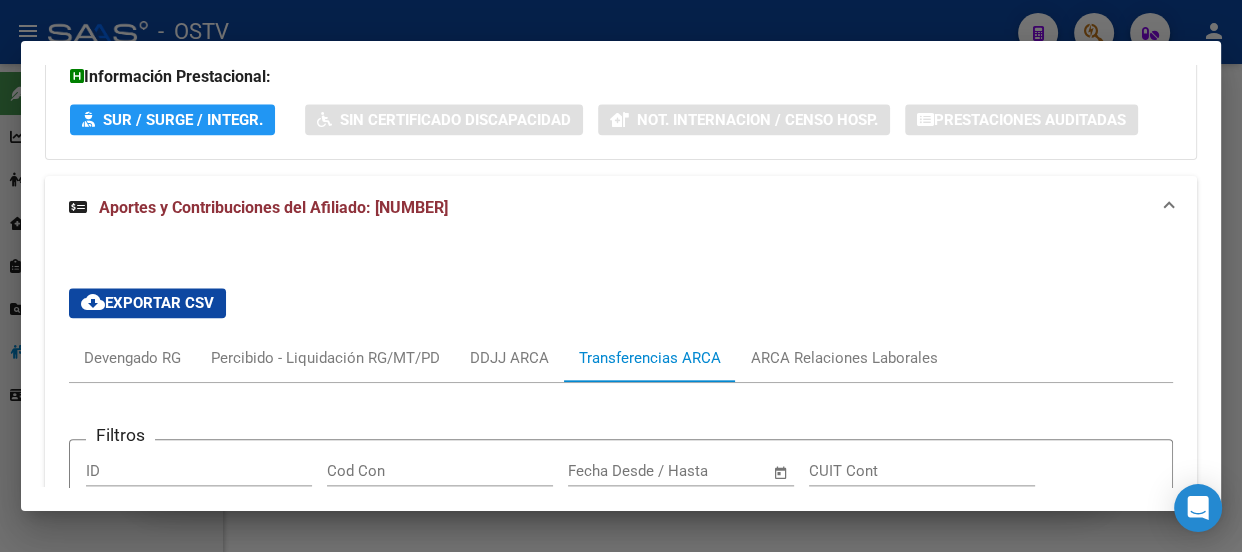 scroll, scrollTop: 2058, scrollLeft: 0, axis: vertical 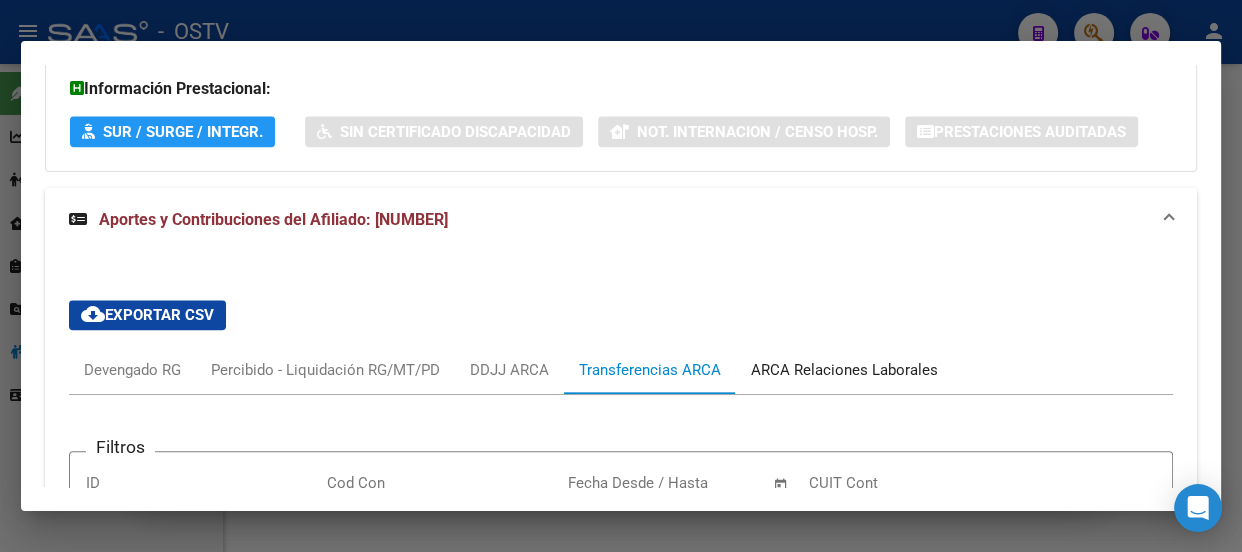 click on "ARCA Relaciones Laborales" at bounding box center [844, 370] 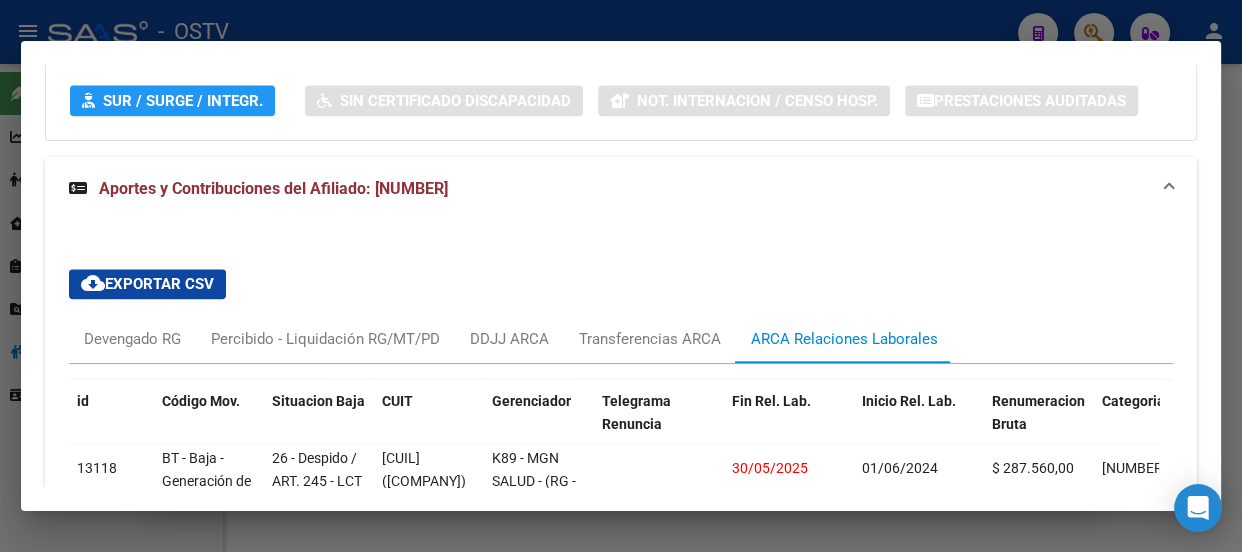 scroll, scrollTop: 2123, scrollLeft: 0, axis: vertical 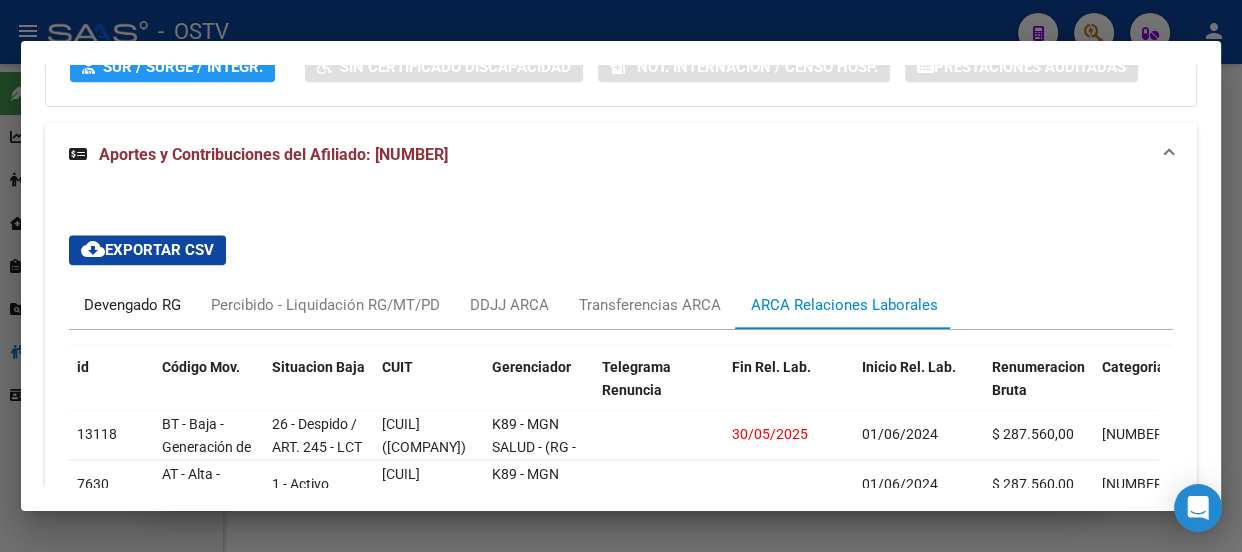 click on "Devengado RG" at bounding box center [132, 305] 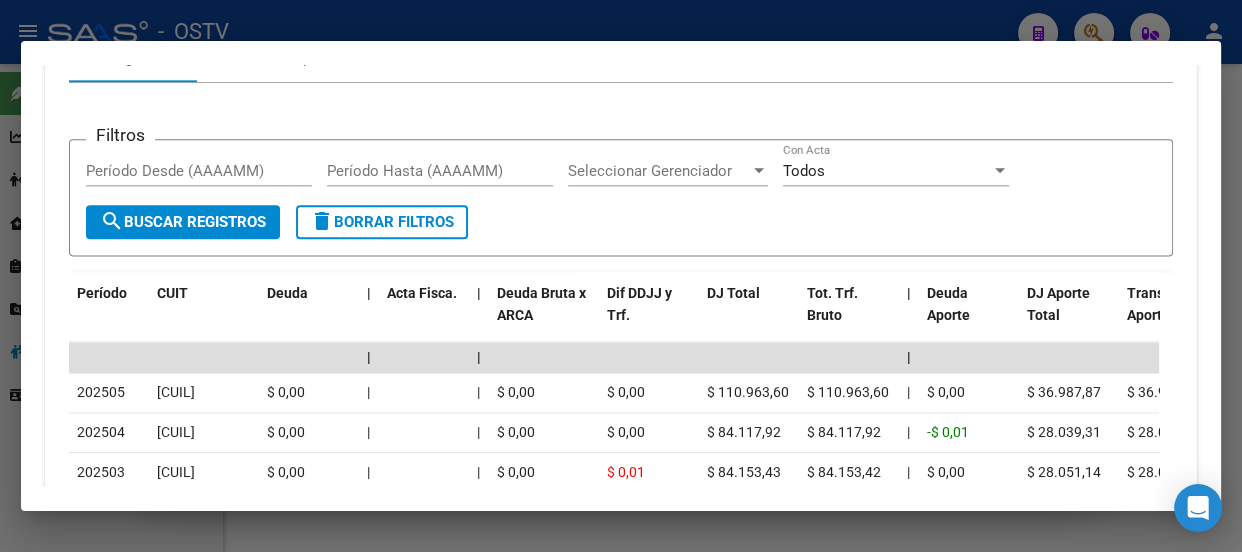 scroll, scrollTop: 2396, scrollLeft: 0, axis: vertical 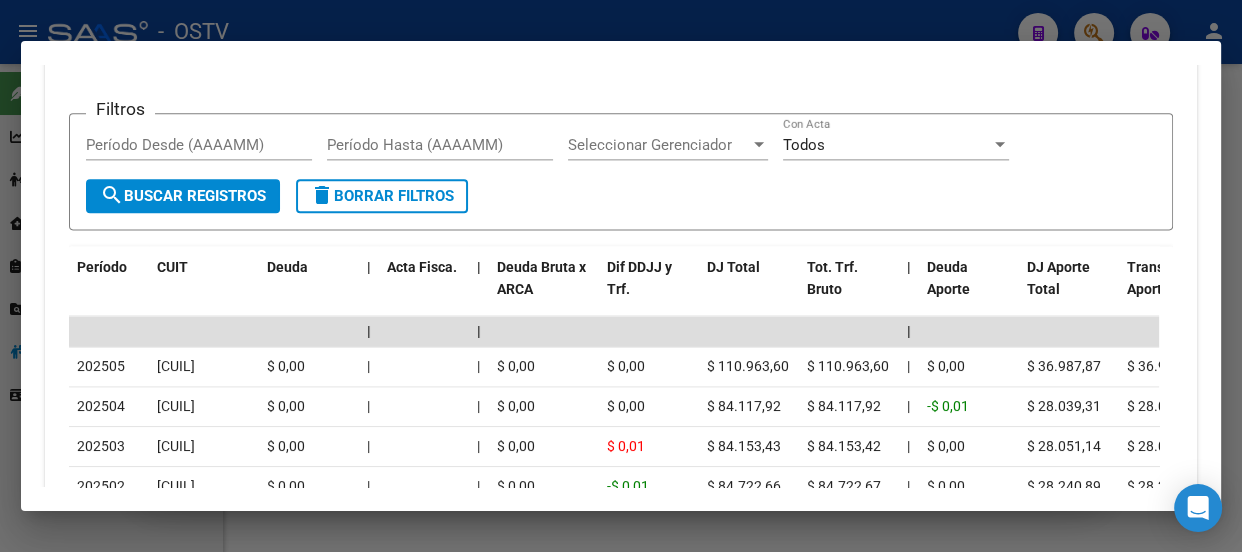 click at bounding box center (621, 276) 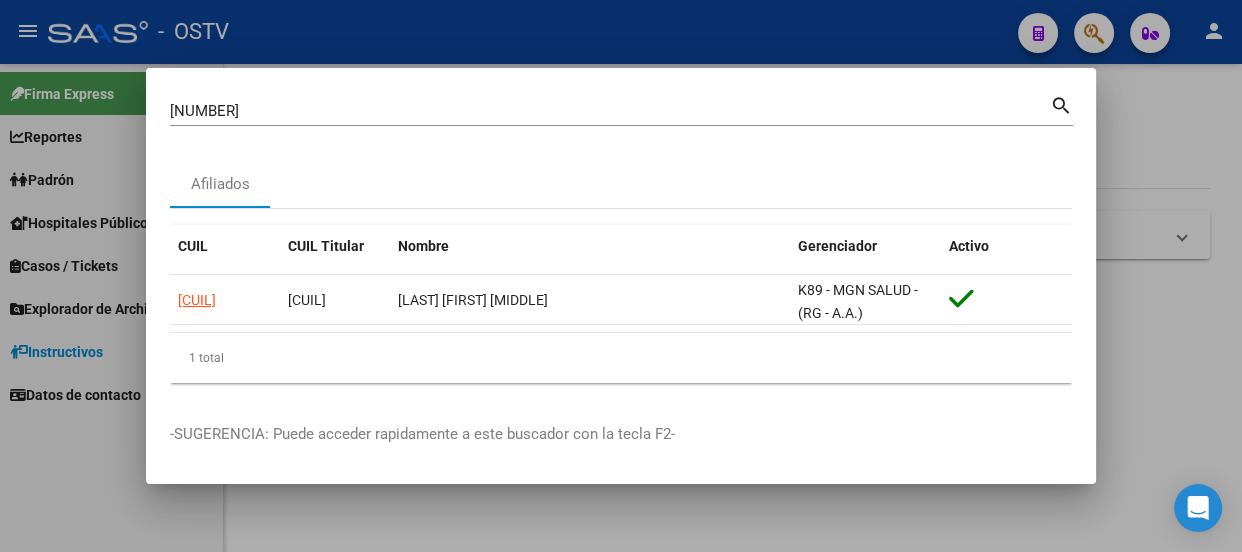 click on "[NUMBER]" at bounding box center (610, 111) 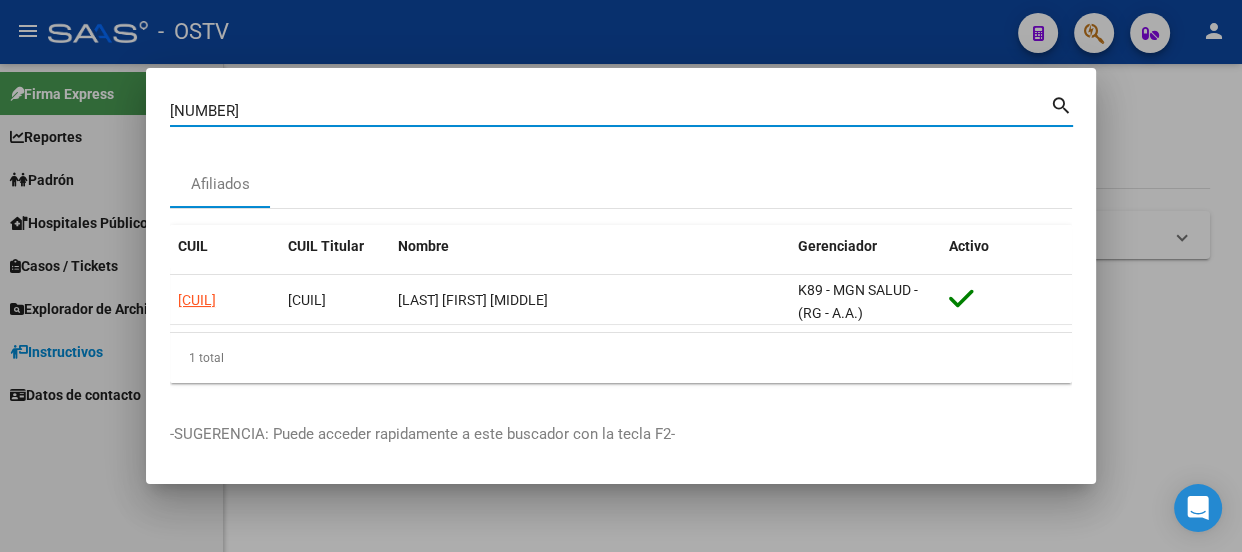 paste on "[NUMBER]" 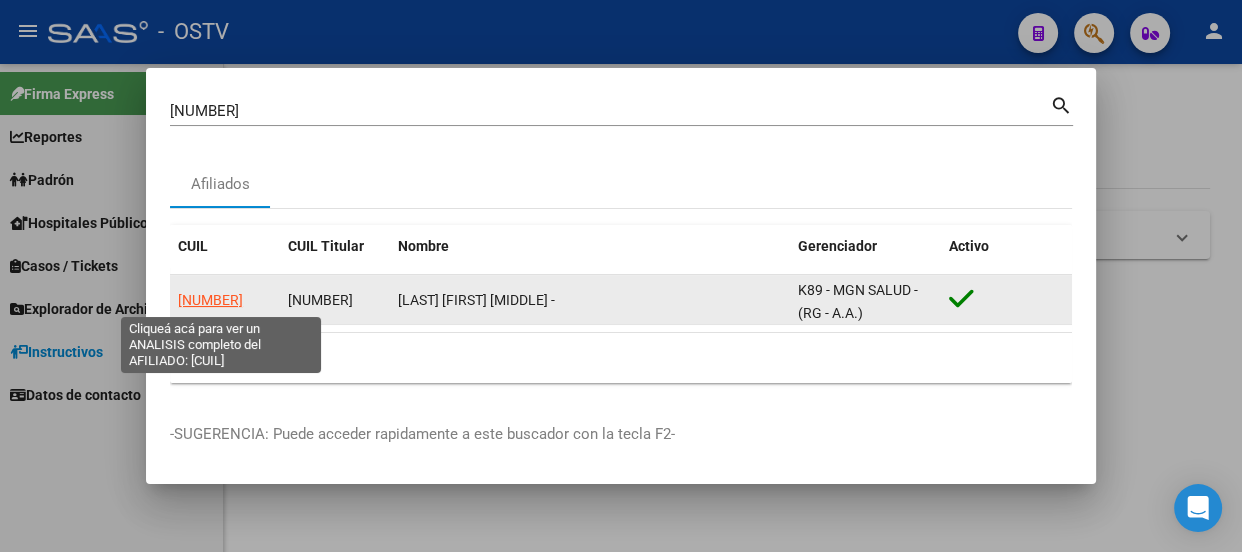 click on "[NUMBER]" 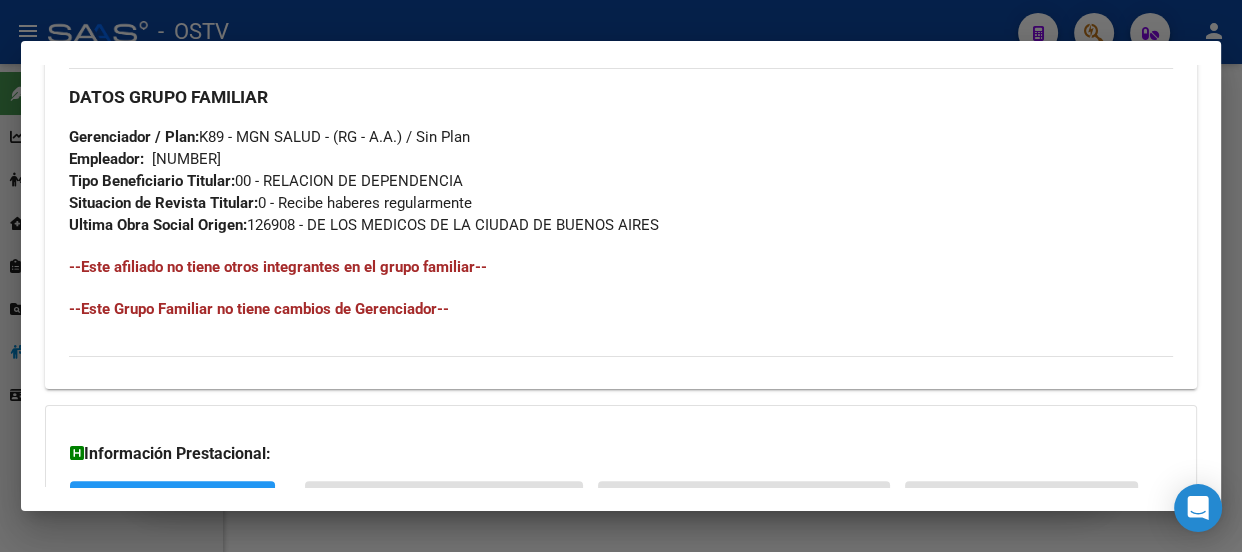 scroll, scrollTop: 1239, scrollLeft: 0, axis: vertical 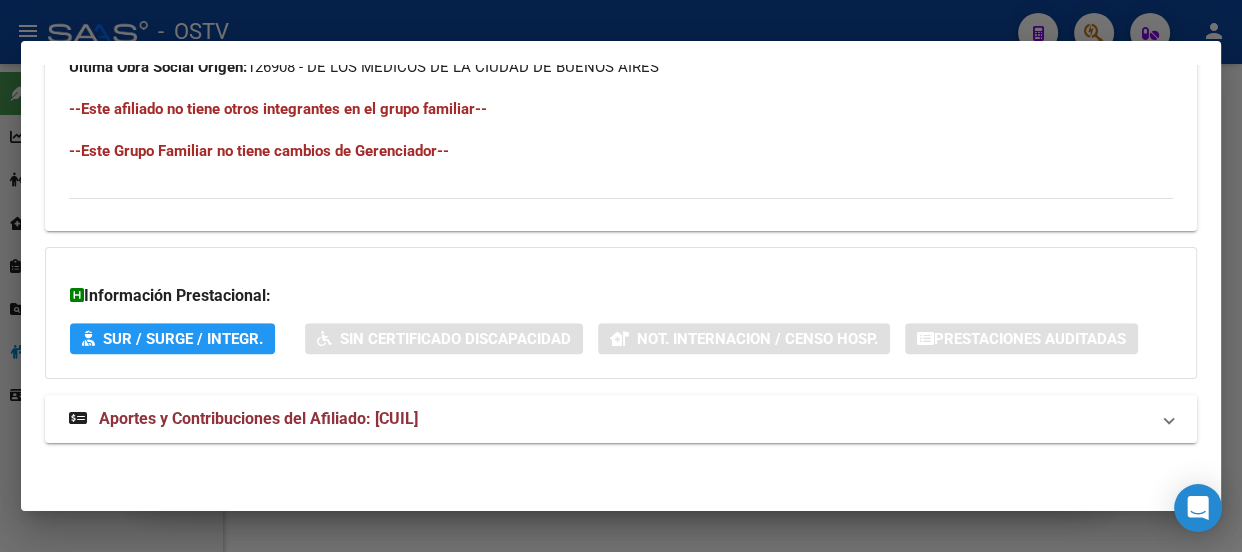 drag, startPoint x: 477, startPoint y: 402, endPoint x: 475, endPoint y: 382, distance: 20.09975 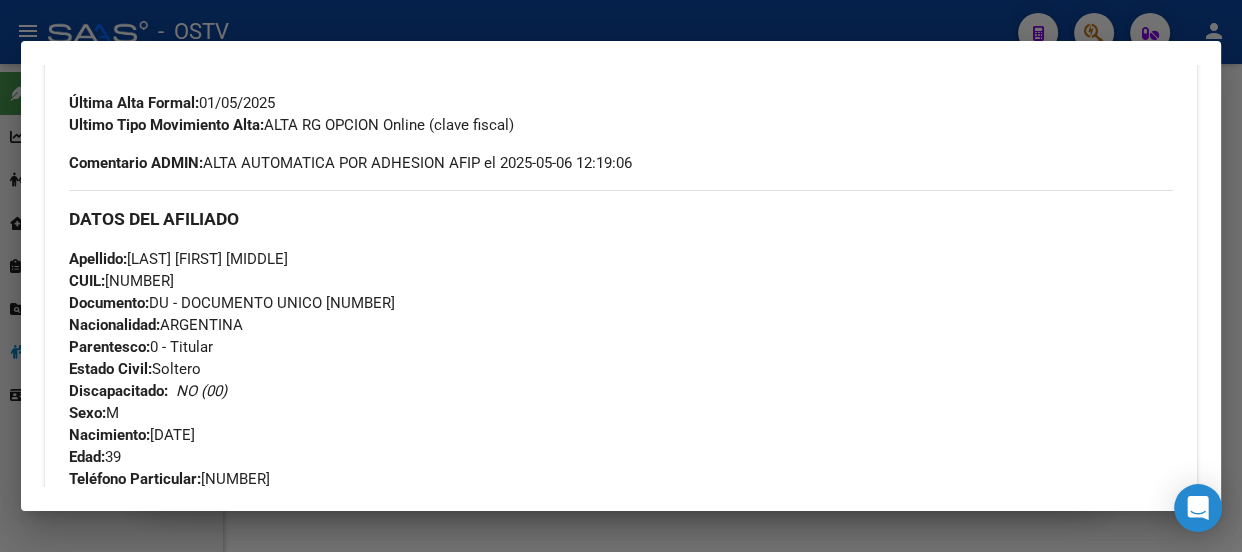 scroll, scrollTop: 545, scrollLeft: 0, axis: vertical 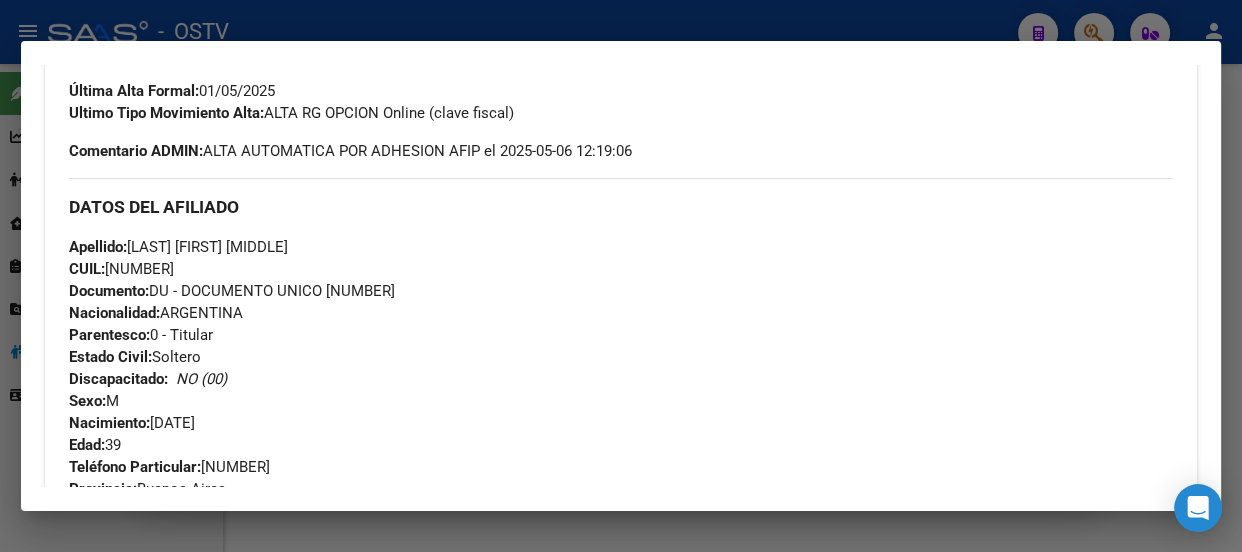 click at bounding box center [621, 276] 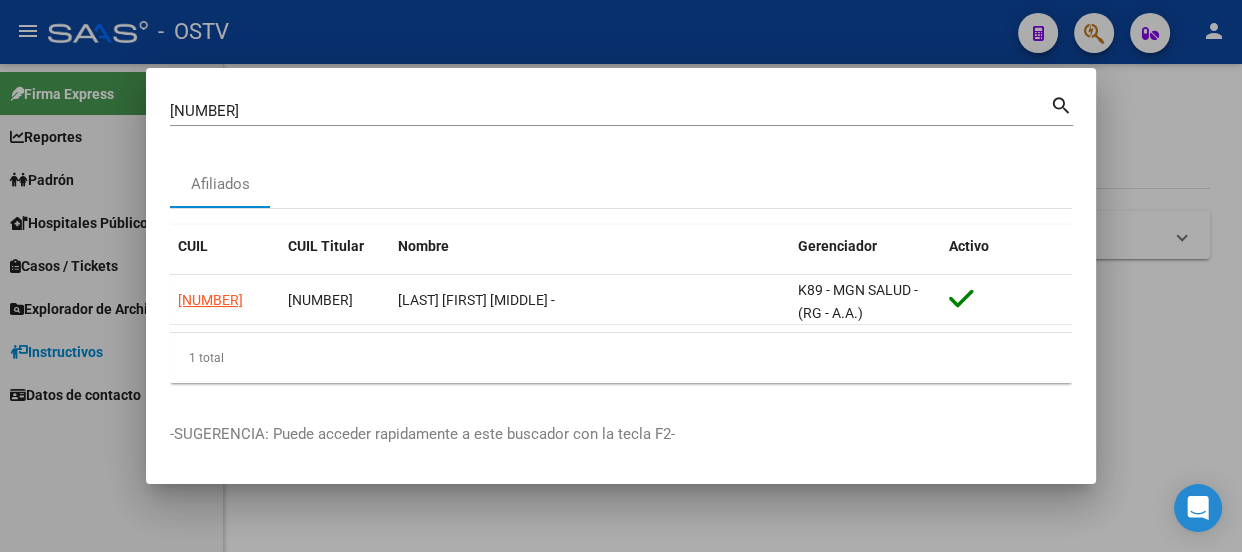 click on "[NUMBER]" at bounding box center [610, 111] 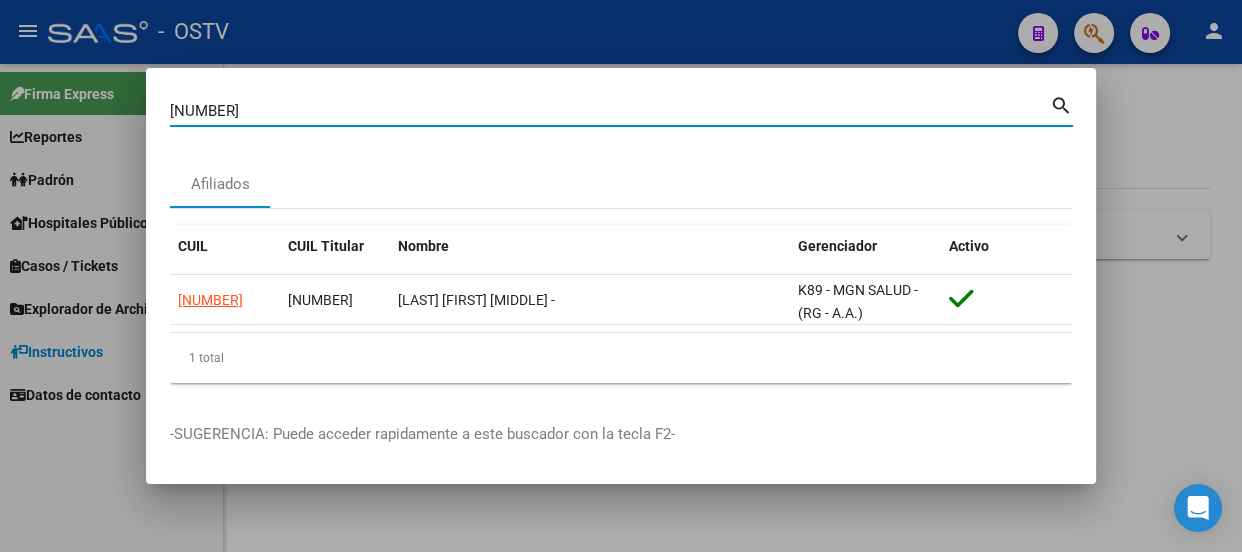click on "[NUMBER]" at bounding box center [610, 111] 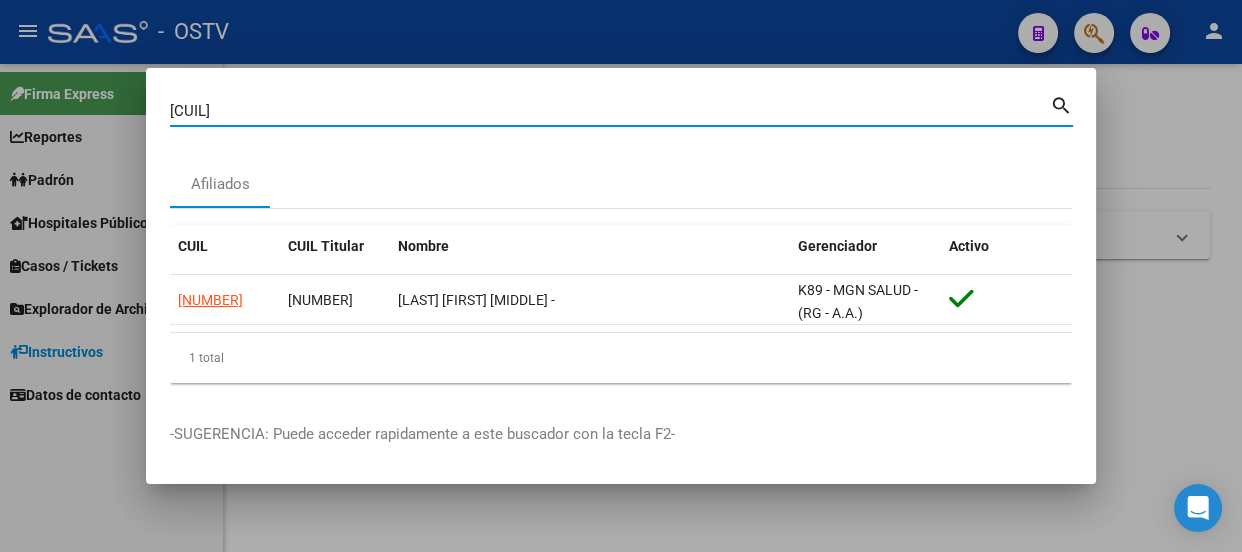 type on "[CUIL]" 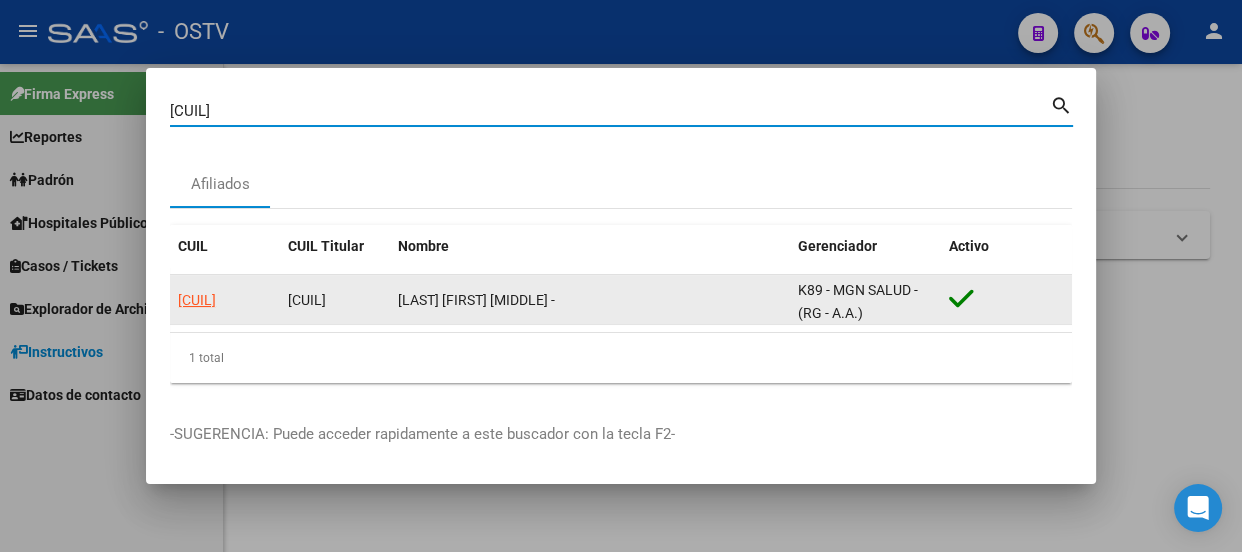 click on "[CUIL]" 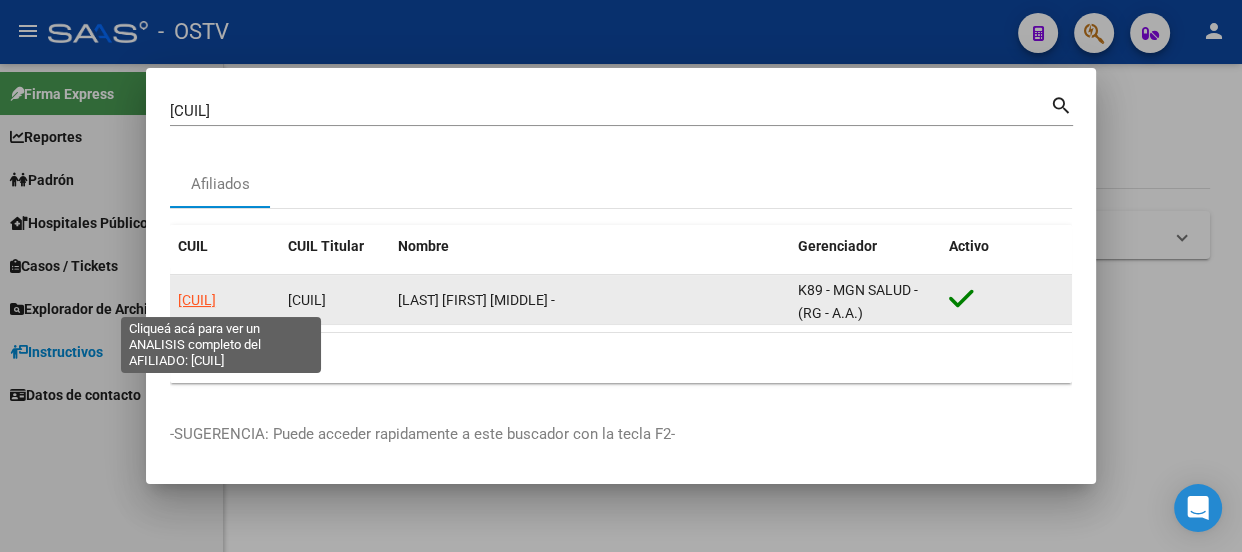 click on "[CUIL]" 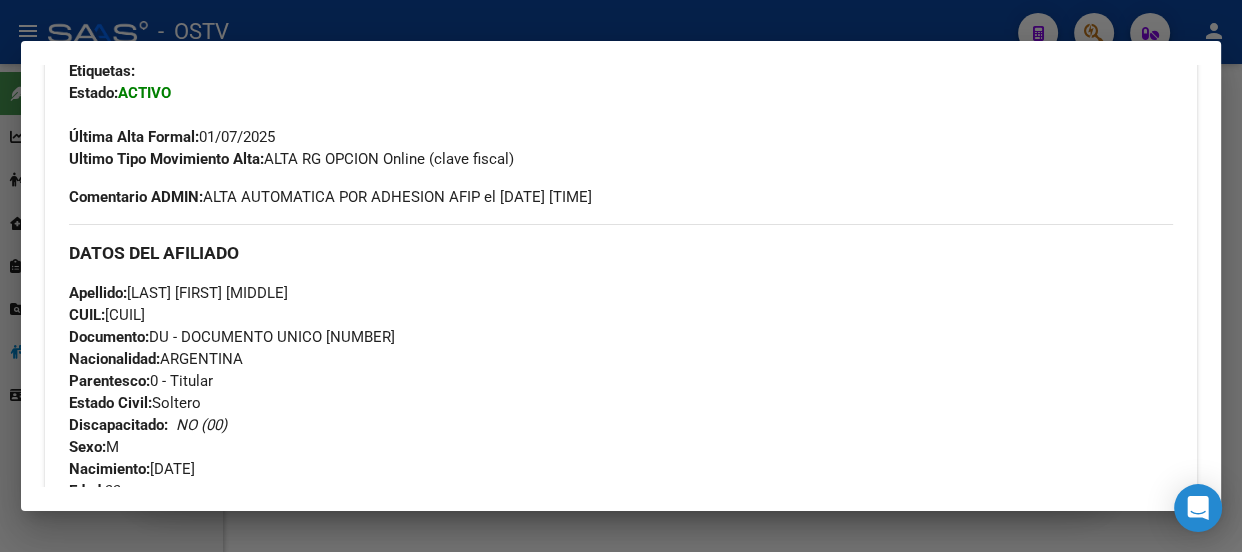 scroll, scrollTop: 545, scrollLeft: 0, axis: vertical 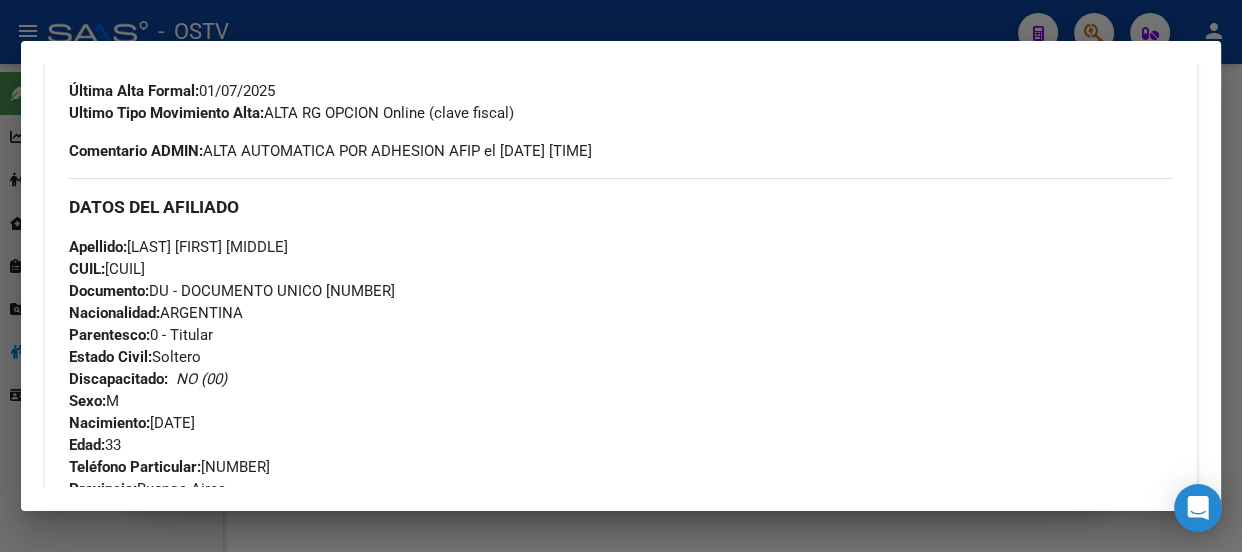 click on "Documento:  DU - DOCUMENTO UNICO [NUMBER]" at bounding box center [232, 291] 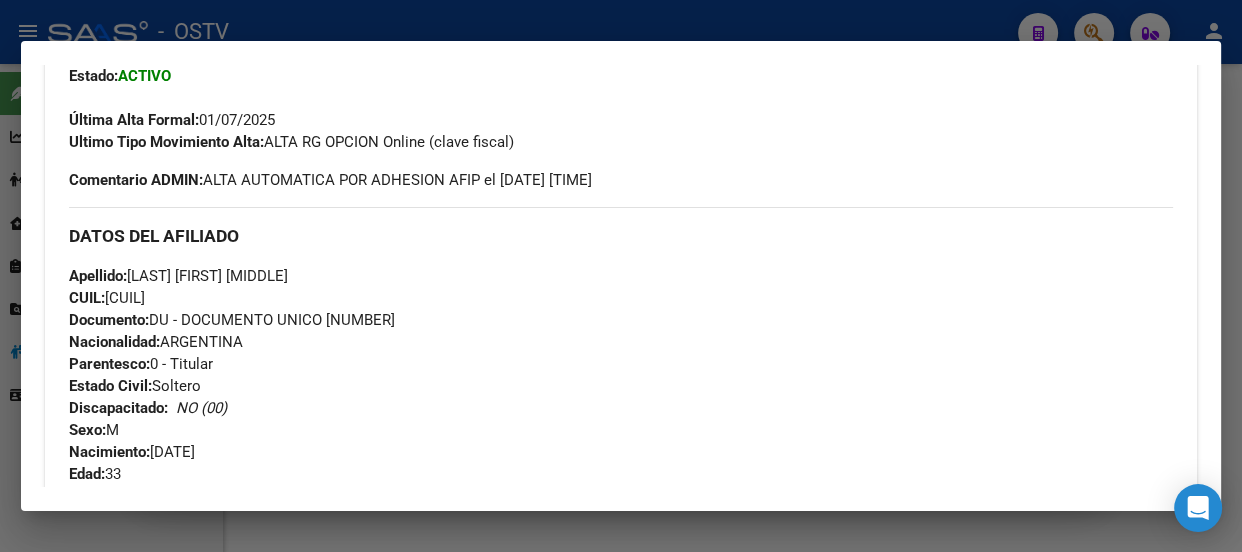 scroll, scrollTop: 545, scrollLeft: 0, axis: vertical 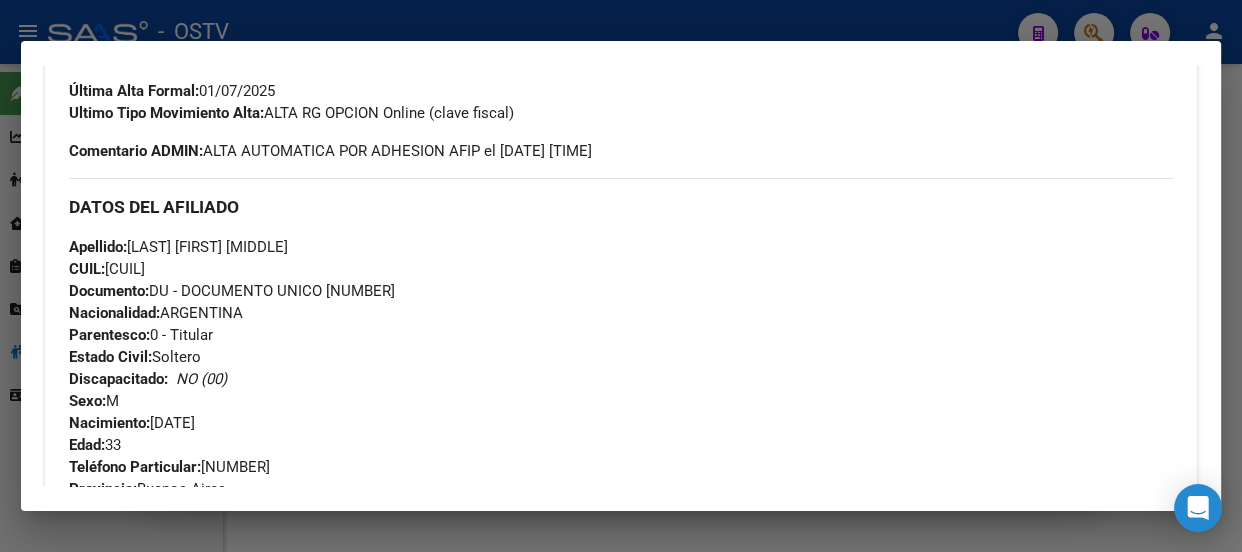 click on "Apellido:   [LAST] [FIRST] [MIDDLE]       CUIL:  [CUIL] Documento:  DU - DOCUMENTO UNICO [NUMBER]  Nacionalidad:  ARGENTINA Parentesco:  0 - Titular Estado Civil:  Soltero Discapacitado:    NO (00) Sexo:  M Nacimiento:  [DATE] Edad:  [AGE]" at bounding box center (621, 346) 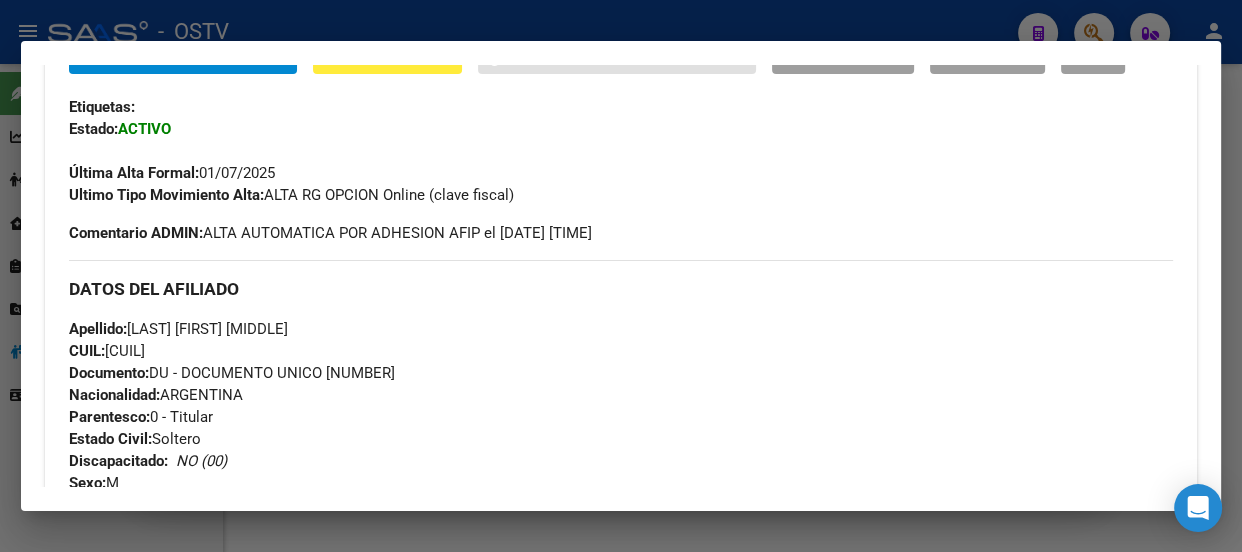 scroll, scrollTop: 363, scrollLeft: 0, axis: vertical 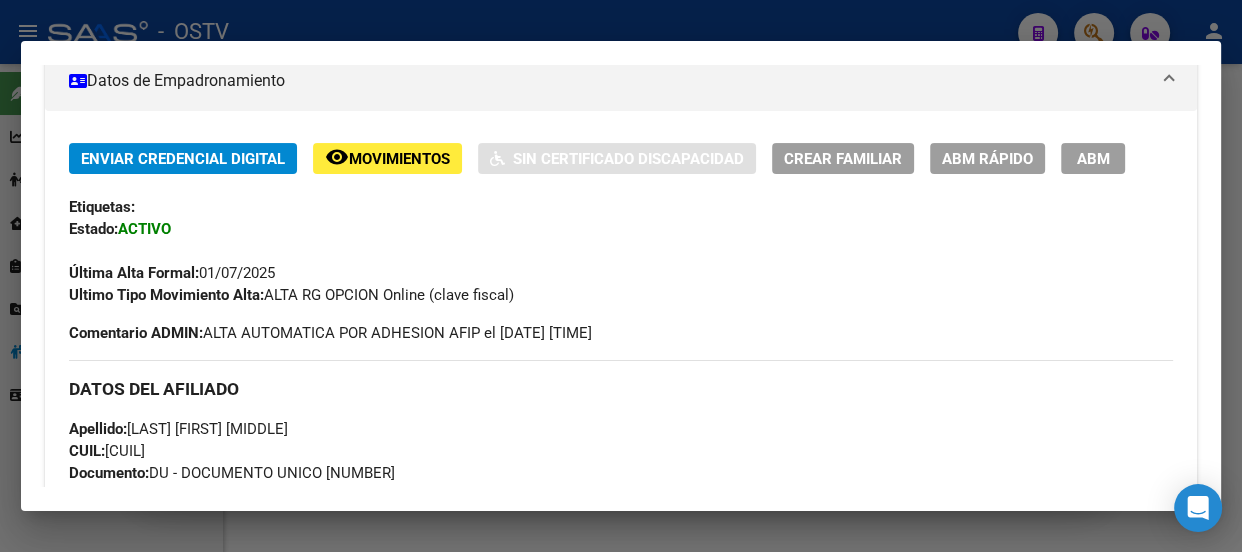 click at bounding box center [621, 276] 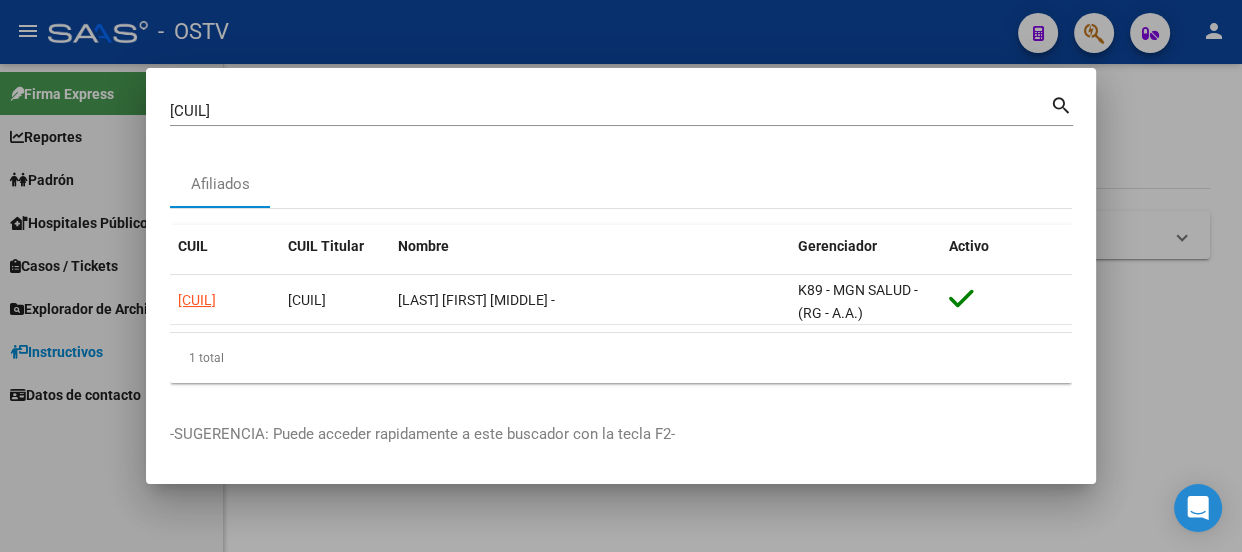 click on "[CUIL]" at bounding box center (610, 111) 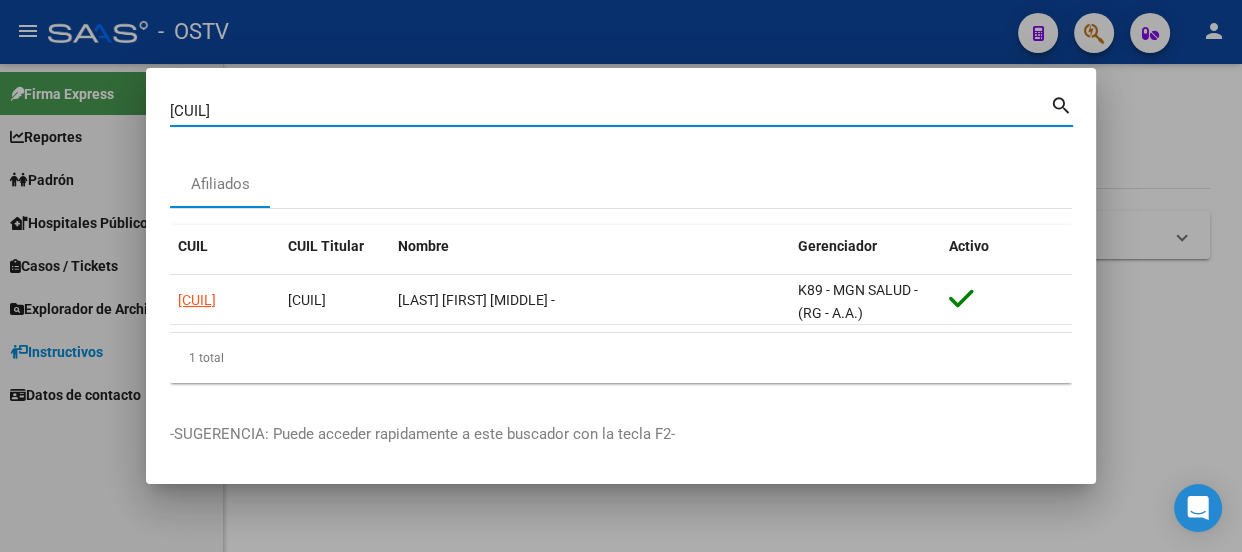 click on "[CUIL]" at bounding box center (610, 111) 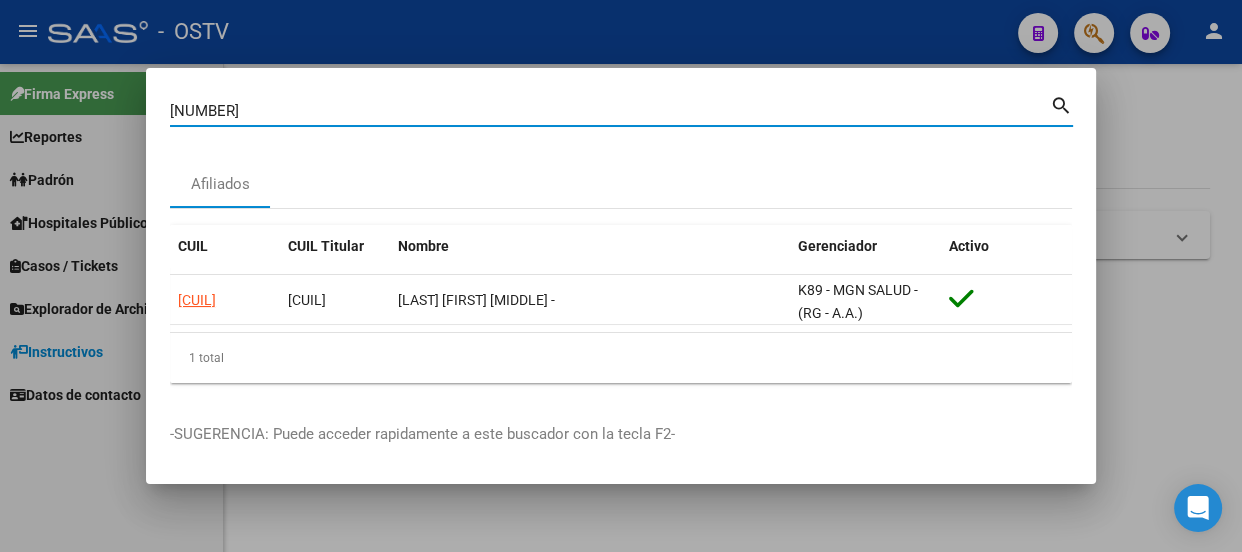 type on "[NUMBER]" 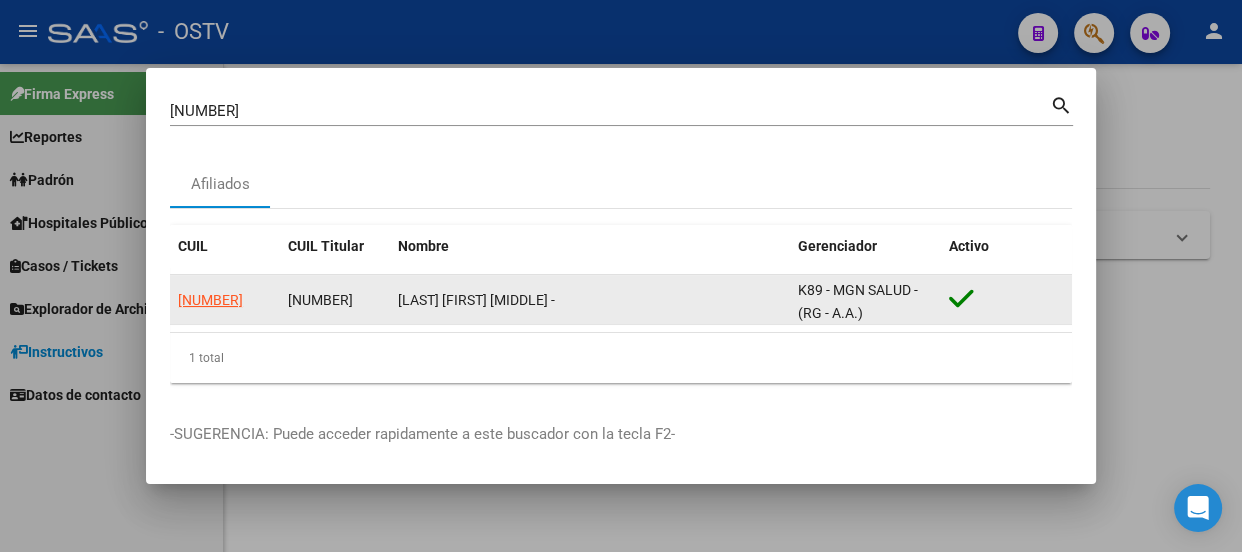 click on "[NUMBER]" 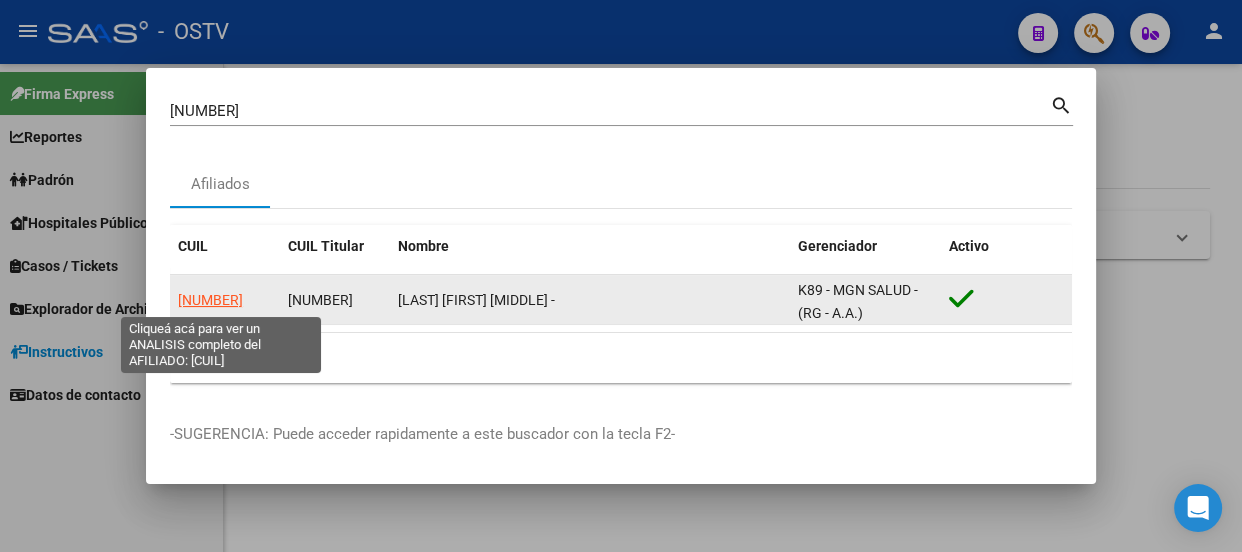 click on "[NUMBER]" 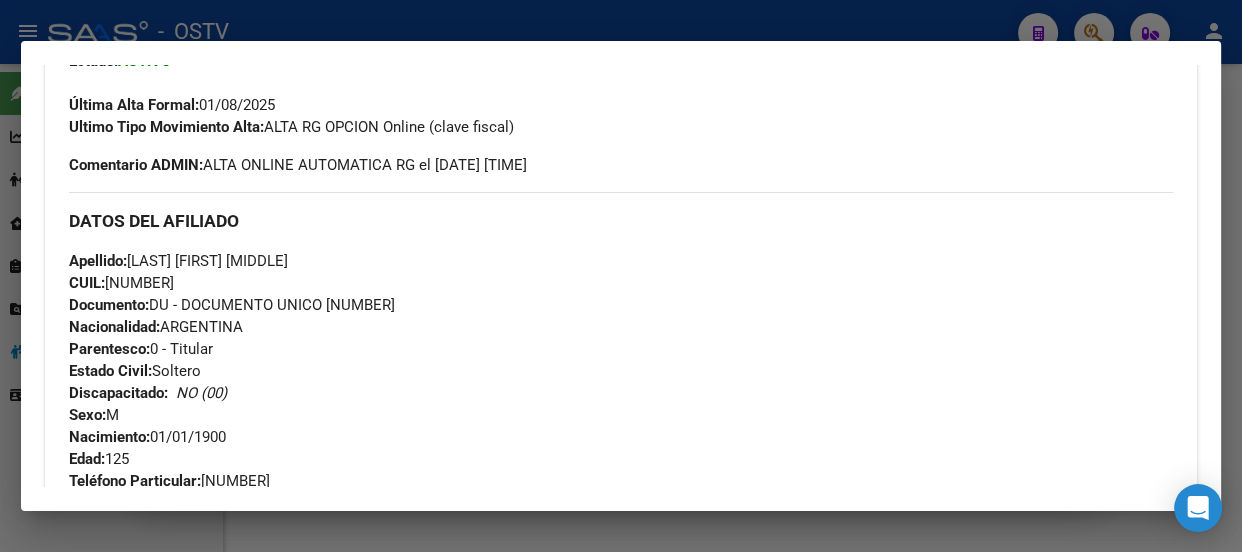 scroll, scrollTop: 525, scrollLeft: 0, axis: vertical 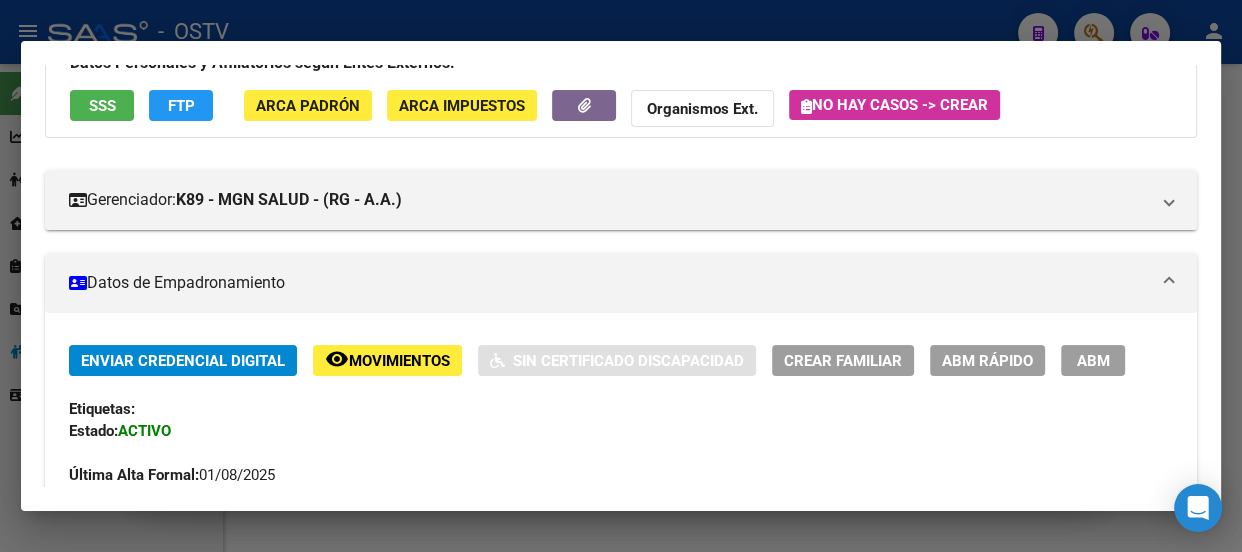 click at bounding box center [621, 276] 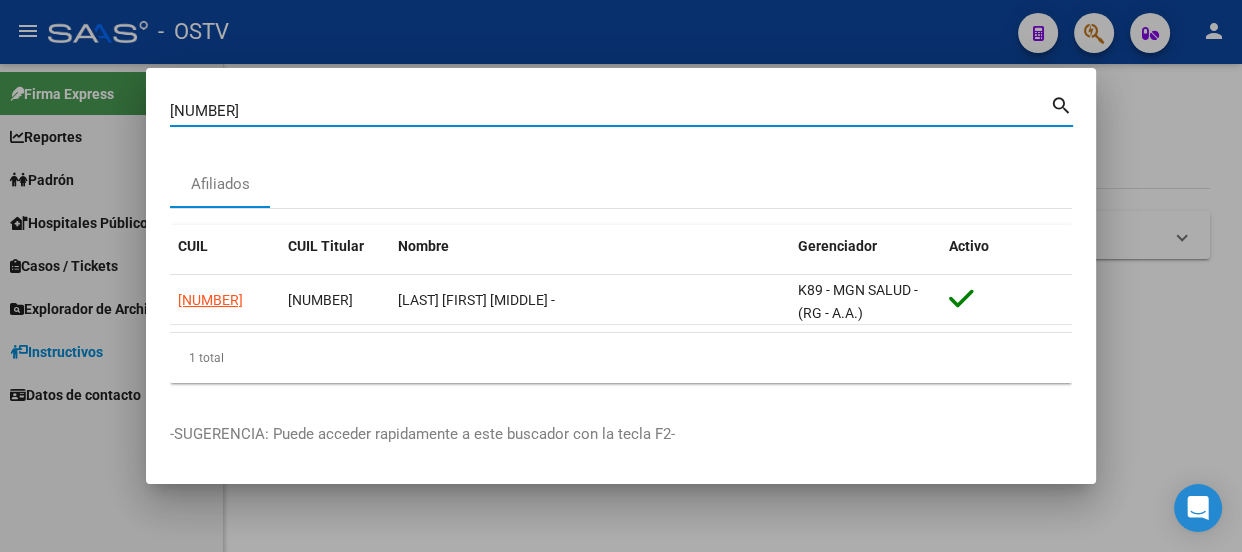 click on "[NUMBER]" at bounding box center (610, 111) 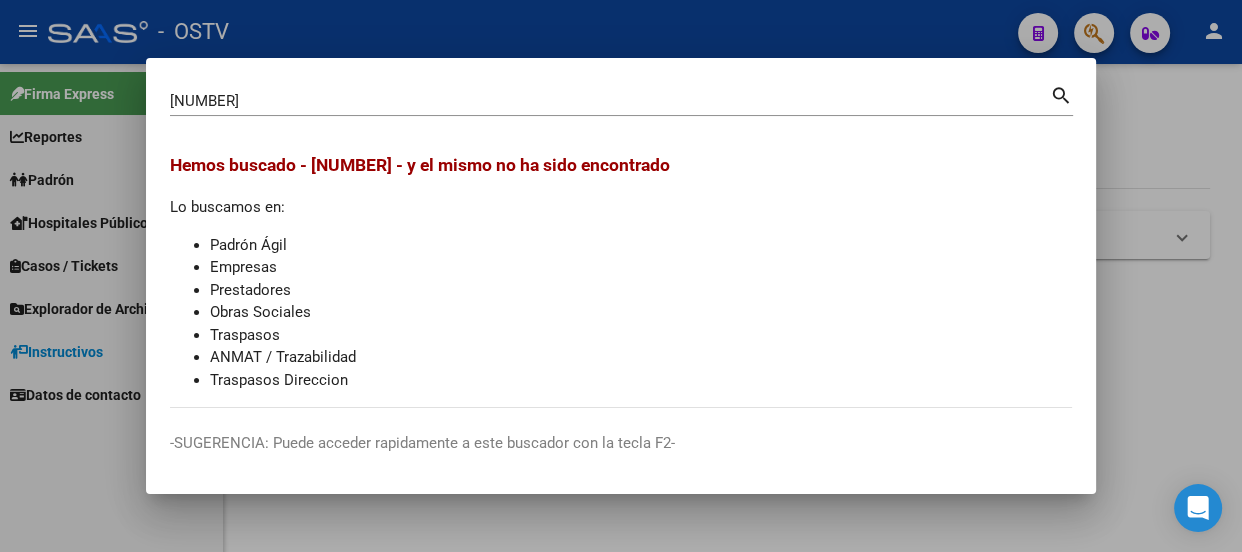 click on "[NUMBER] Buscar (apellido, dni, cuil, nro traspaso, cuit, obra social) search" at bounding box center [621, 108] 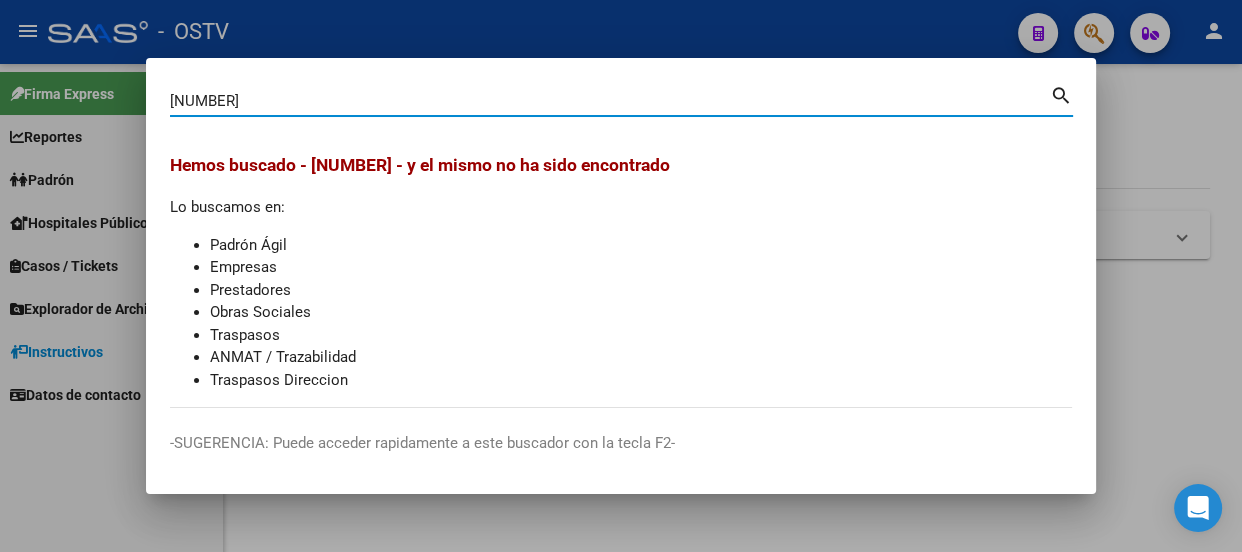 click on "[NUMBER]" at bounding box center (610, 101) 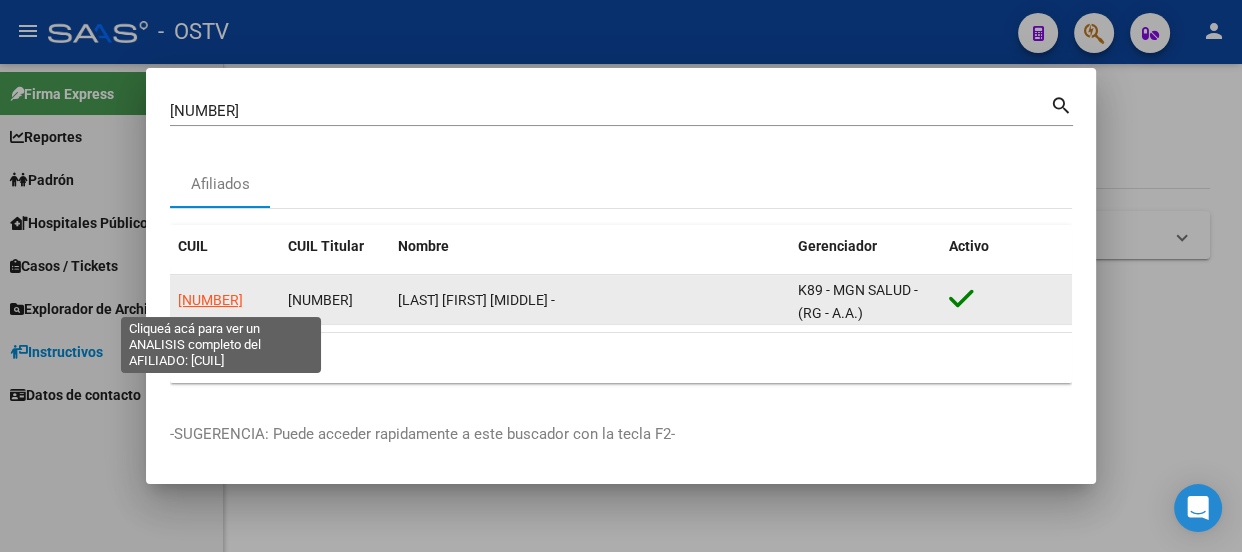 click on "[NUMBER]" 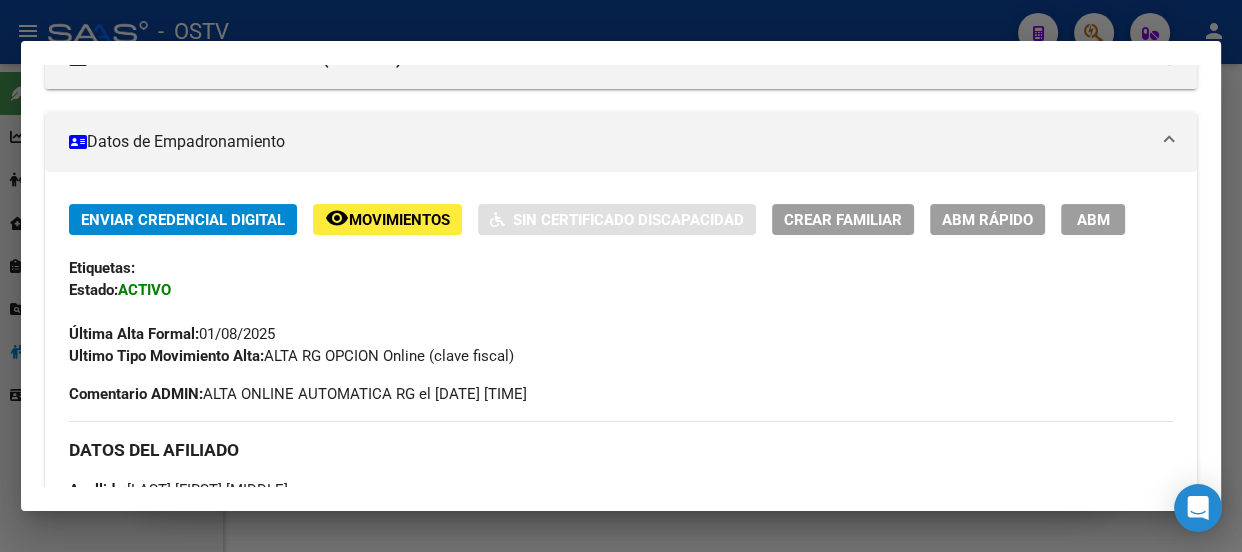 scroll, scrollTop: 260, scrollLeft: 0, axis: vertical 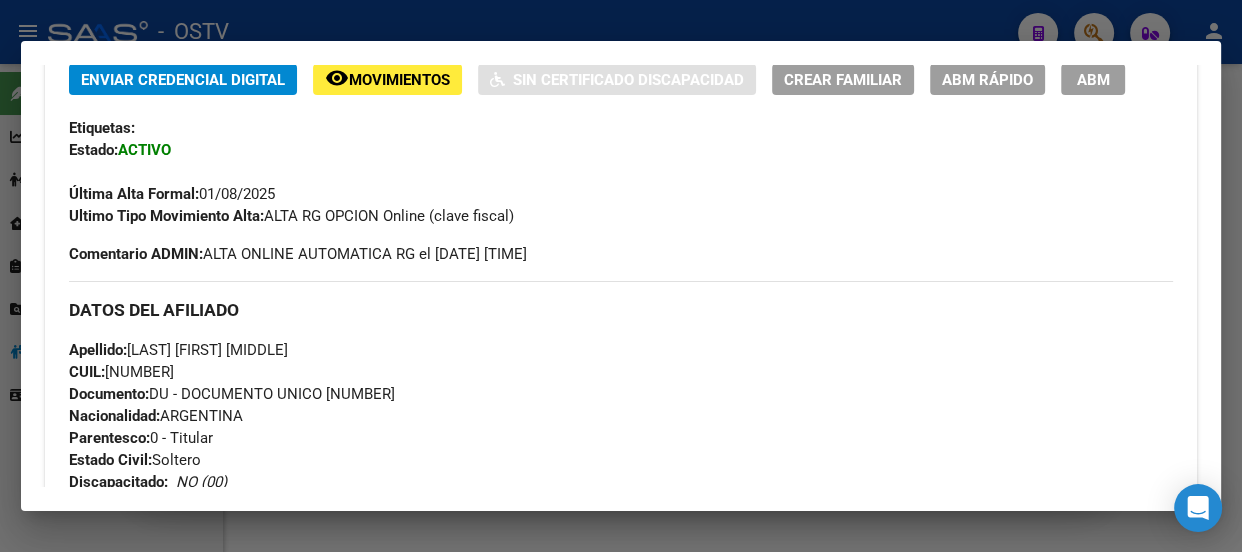 click on "Apellido:   [LAST] [FIRST] [MIDDLE]         CUIL:  [CUIL] Documento:  DU - DOCUMENTO UNICO [NUMBER]  Nacionalidad:  ARGENTINA Parentesco:  0 - Titular Estado Civil:  Soltero Discapacitado:    NO (00) Sexo:  M Nacimiento:  [DATE] Edad:  [AGE]" at bounding box center [621, 449] 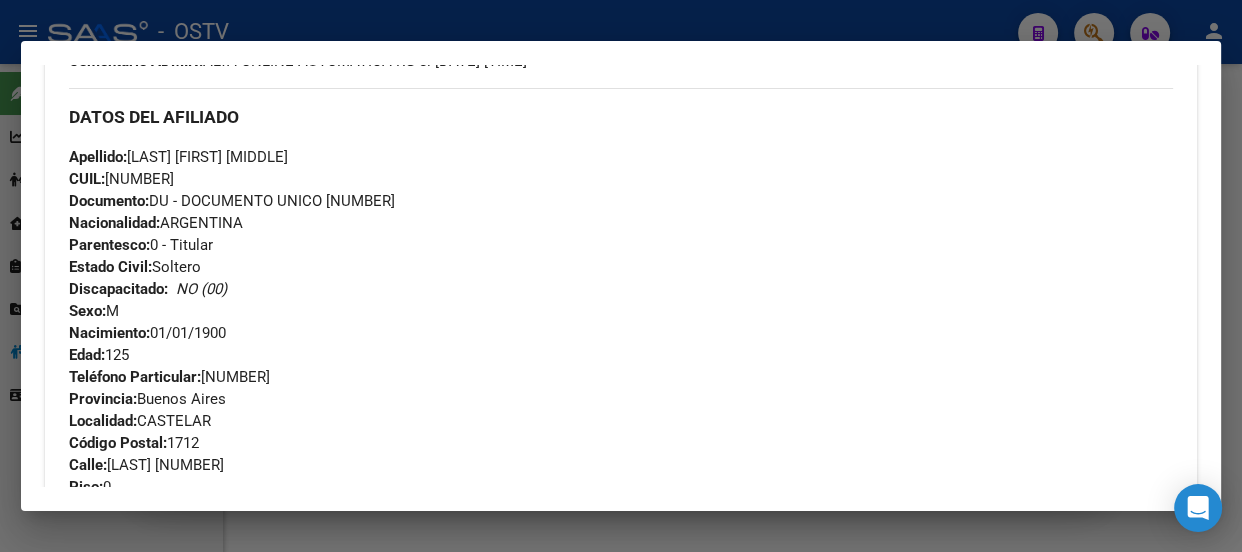 scroll, scrollTop: 715, scrollLeft: 0, axis: vertical 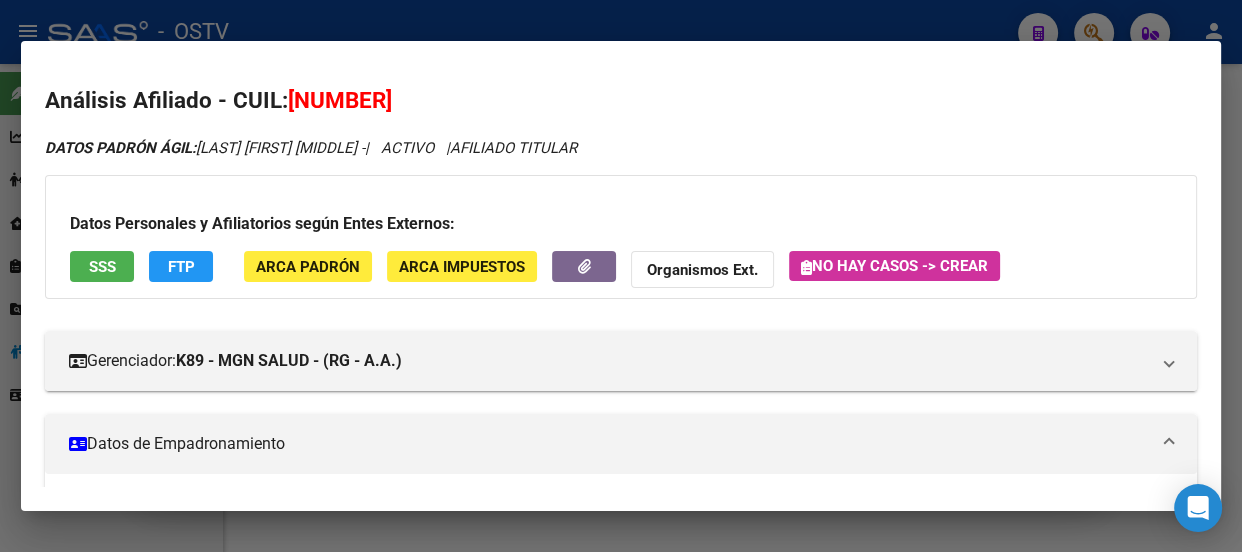click at bounding box center [621, 276] 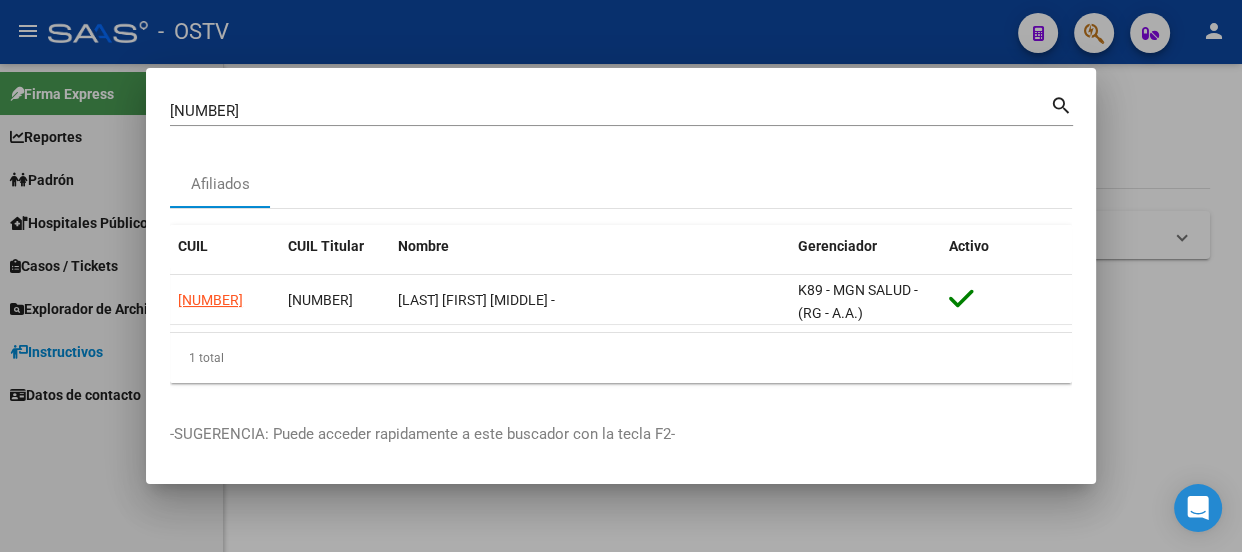 click on "[NUMBER] Buscar (apellido, dni, cuil, nro traspaso, cuit, obra social)" at bounding box center (610, 111) 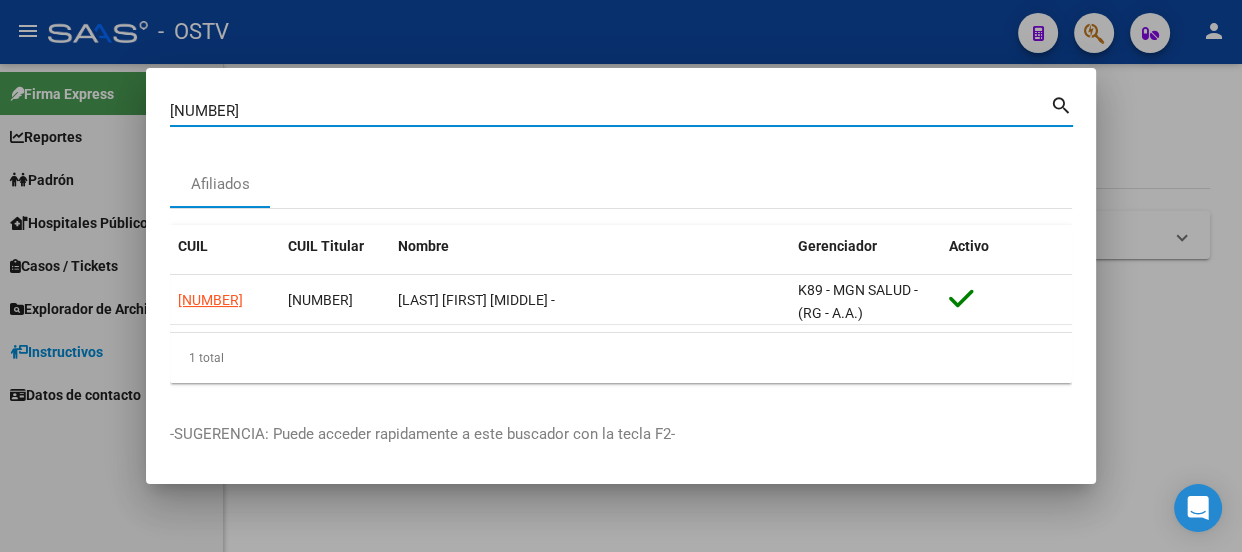 click on "[NUMBER] Buscar (apellido, dni, cuil, nro traspaso, cuit, obra social)" at bounding box center (610, 111) 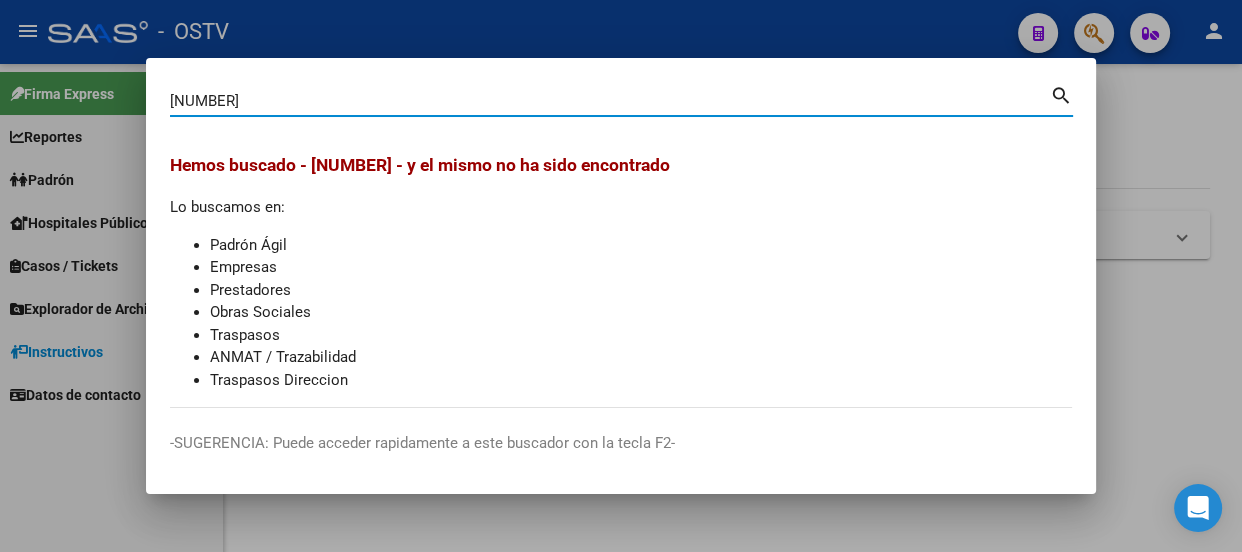 click on "[NUMBER]" at bounding box center (610, 101) 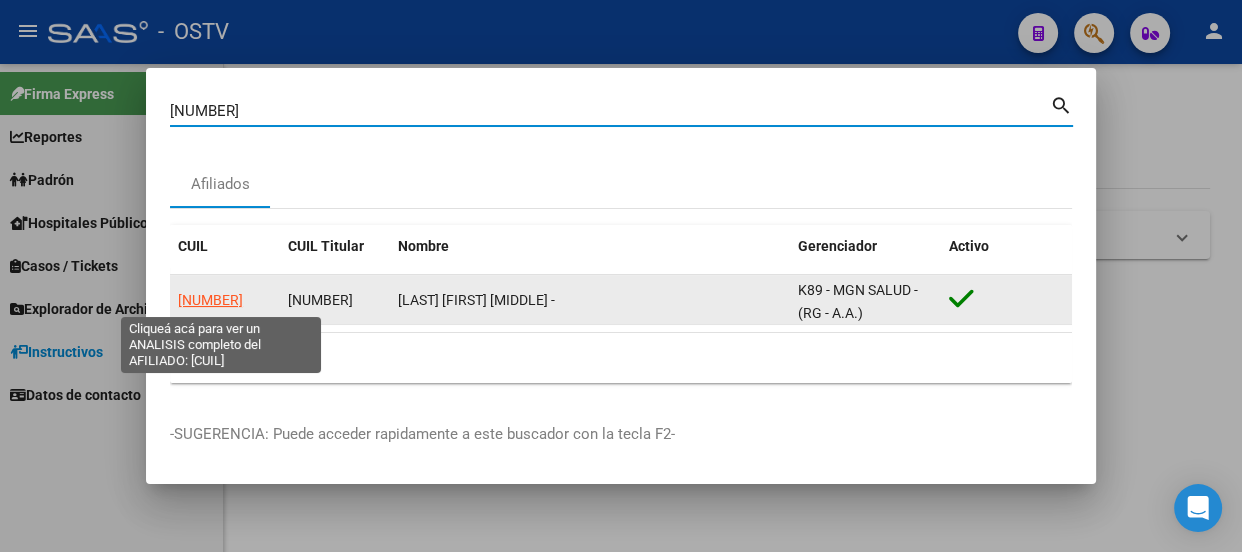 click on "[NUMBER]" 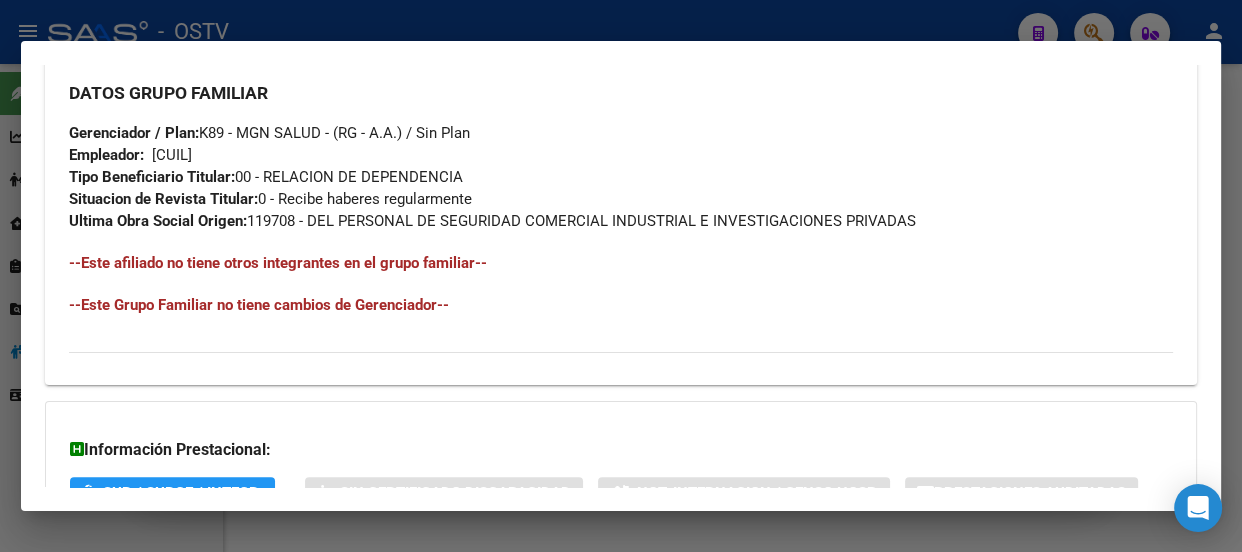 scroll, scrollTop: 624, scrollLeft: 0, axis: vertical 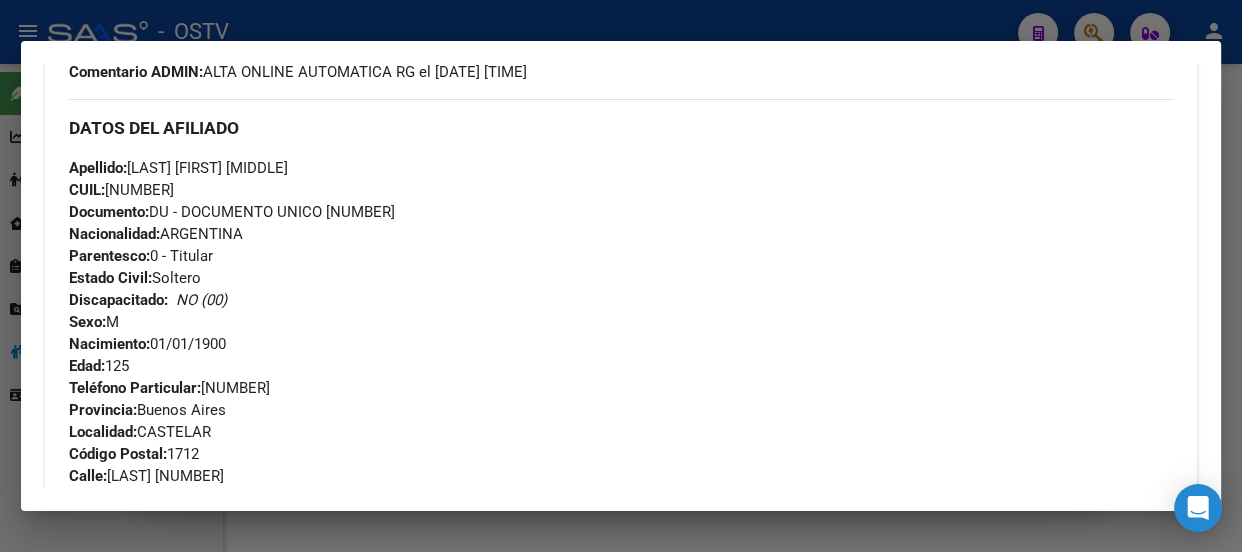click on "Apellido:   [LAST] [FIRST] [MIDDLE]         CUIL:  [CUIL] Documento:  DU - DOCUMENTO UNICO [NUMBER]  Nacionalidad:  ARGENTINA Parentesco:  0 - Titular Estado Civil:  Soltero Discapacitado:    NO (00) Sexo:  M Nacimiento:  [DATE] Edad:  [AGE]" at bounding box center (621, 267) 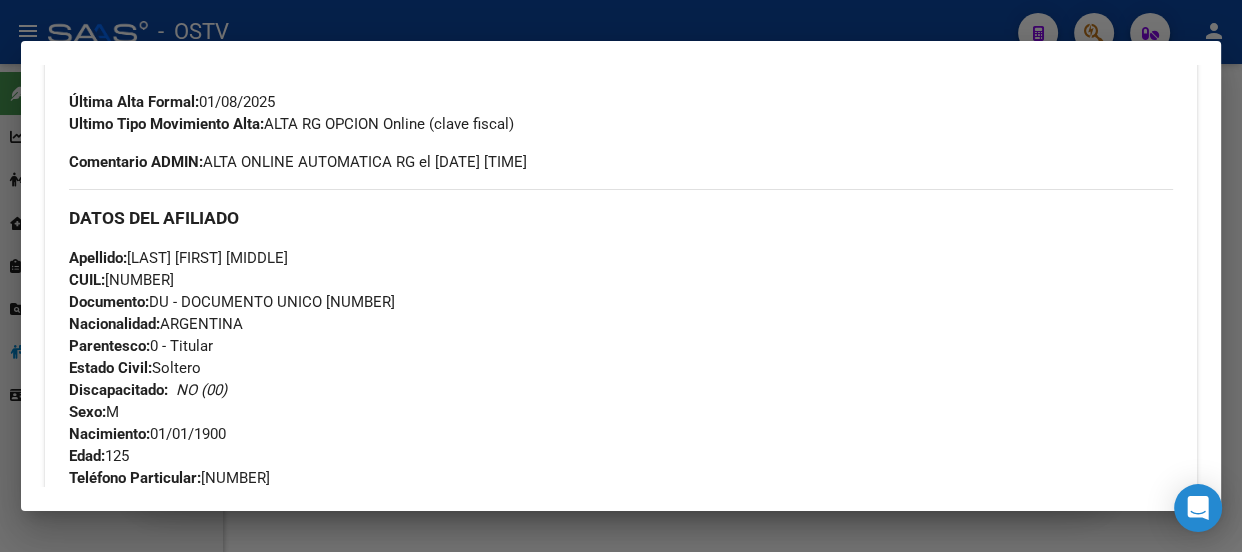 scroll, scrollTop: 533, scrollLeft: 0, axis: vertical 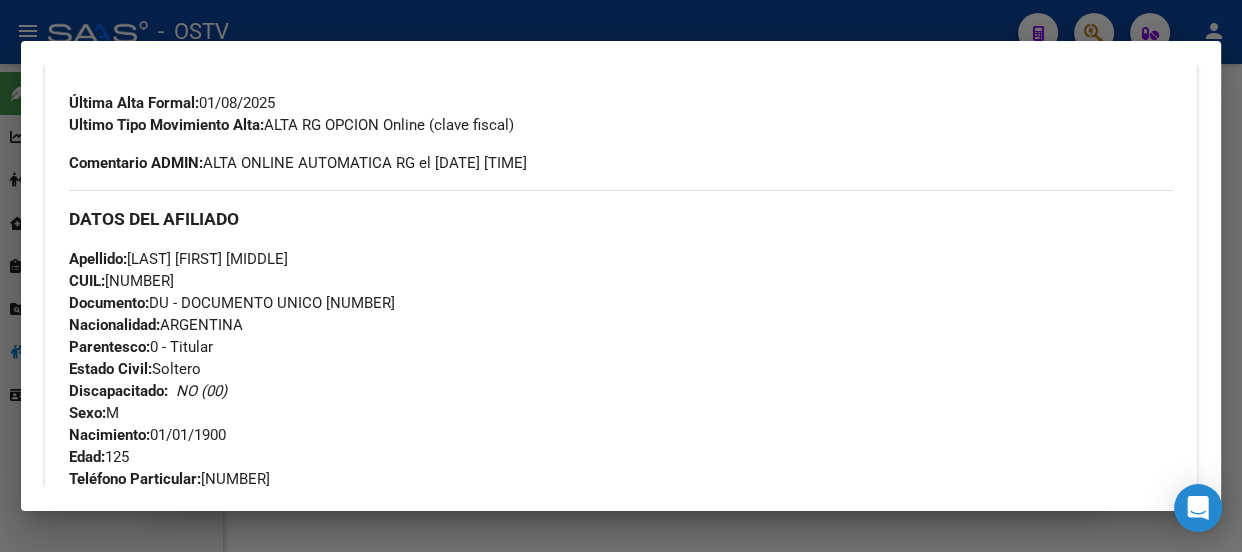 click at bounding box center (621, 276) 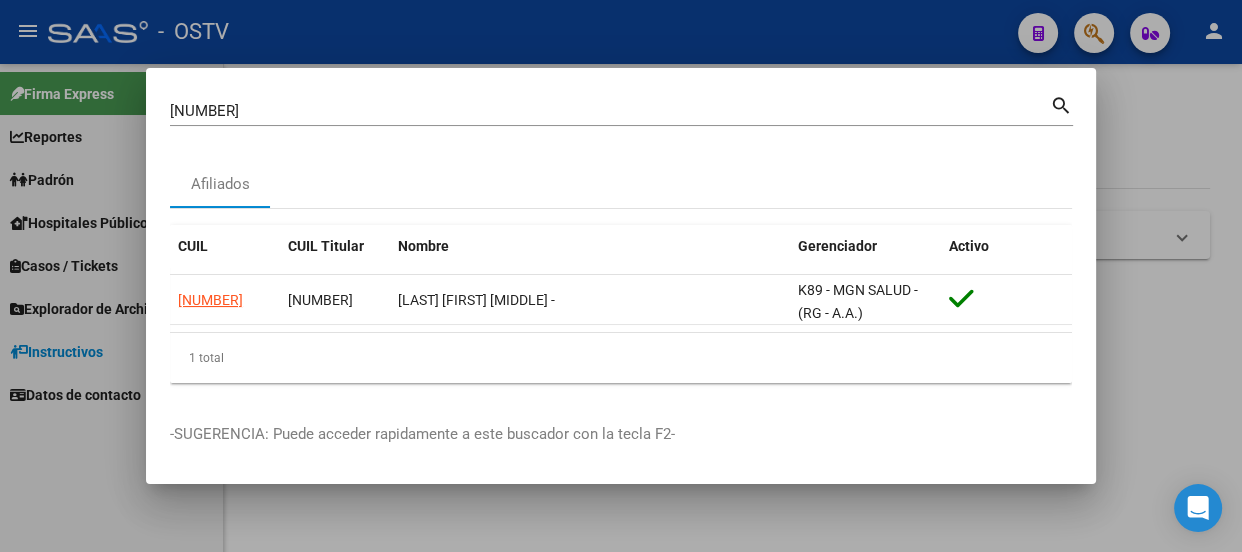 click on "[NUMBER]" at bounding box center [610, 111] 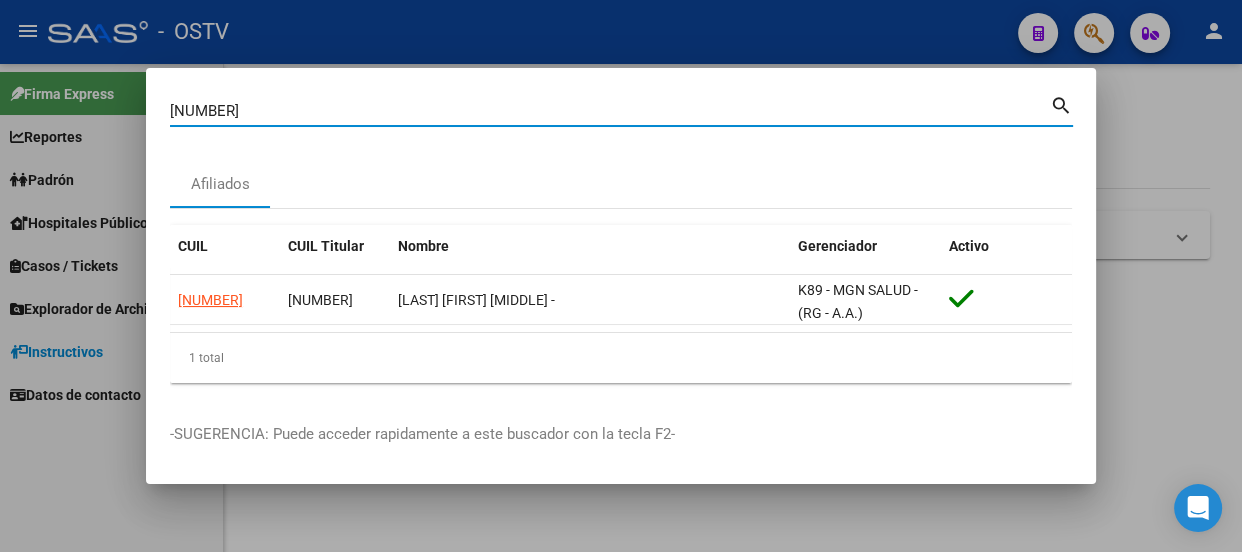 click on "[NUMBER] Buscar (apellido, dni, cuil, nro traspaso, cuit, obra social) search" at bounding box center [621, 118] 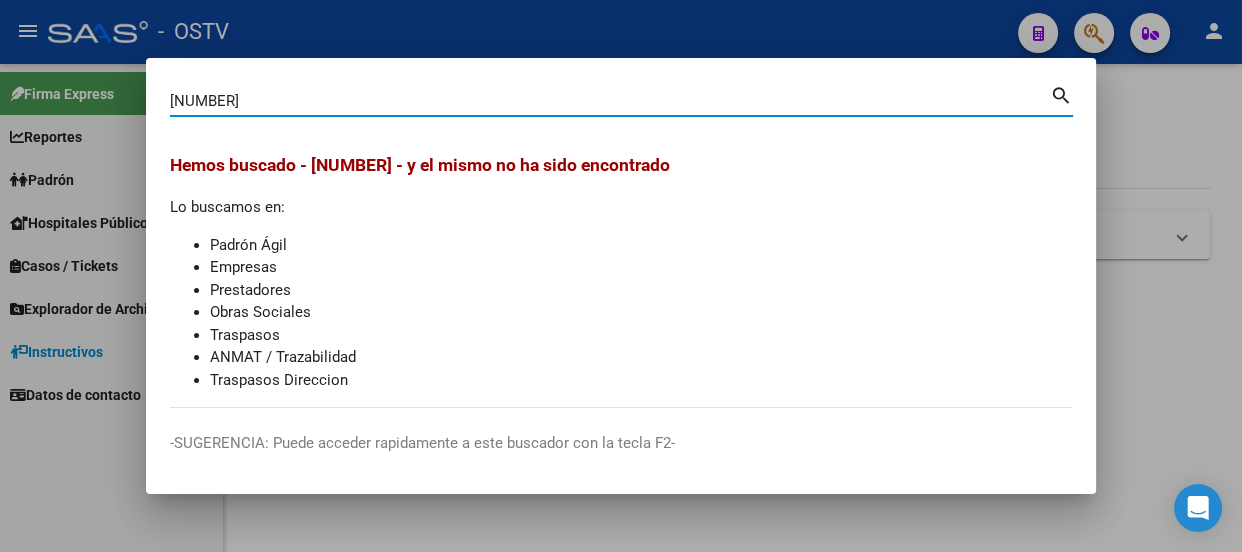 click on "[NUMBER]" at bounding box center (610, 101) 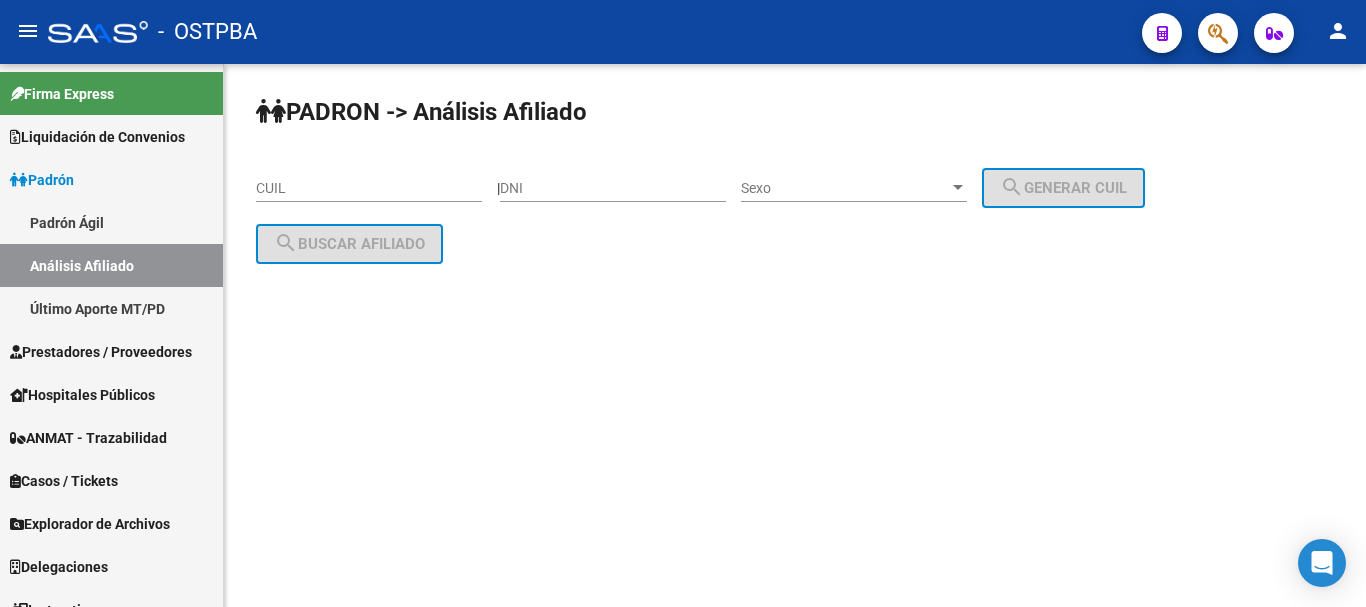 scroll, scrollTop: 0, scrollLeft: 0, axis: both 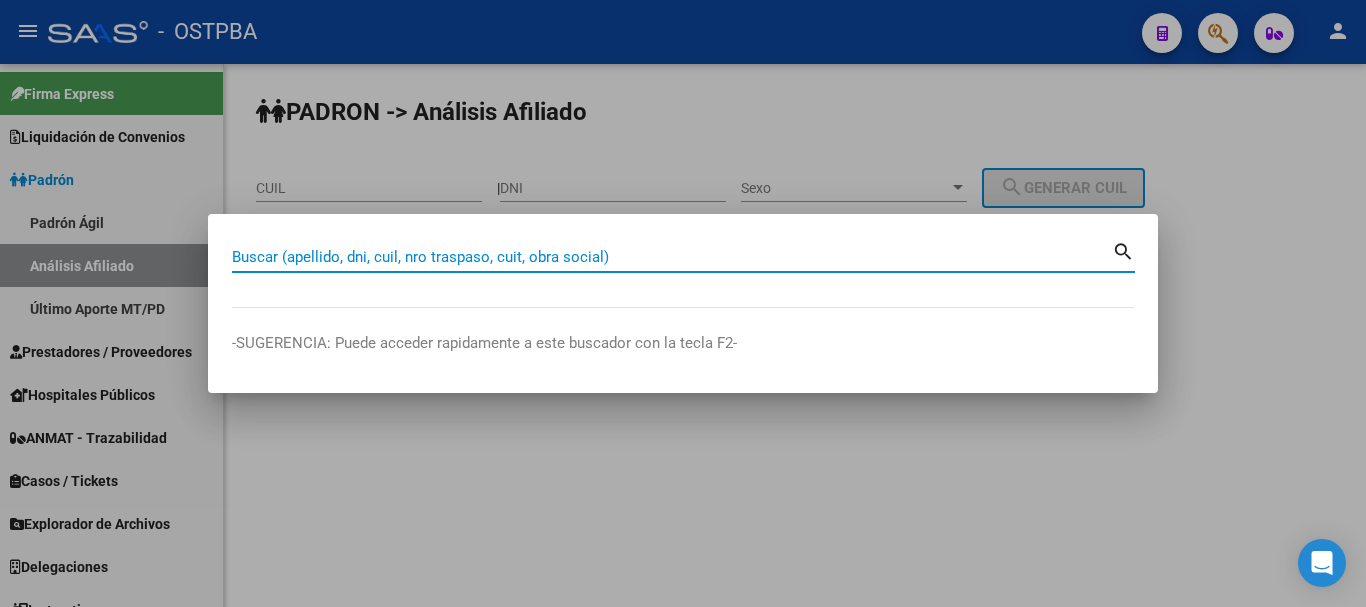 paste on "37294085" 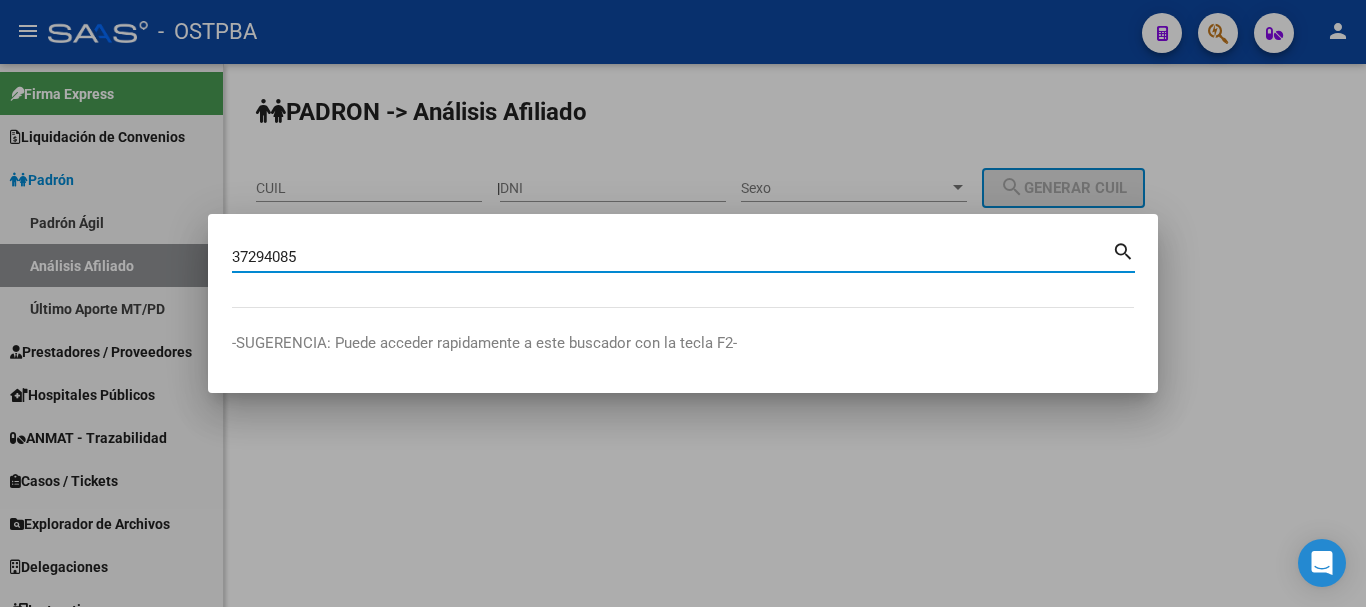 type on "37294085" 